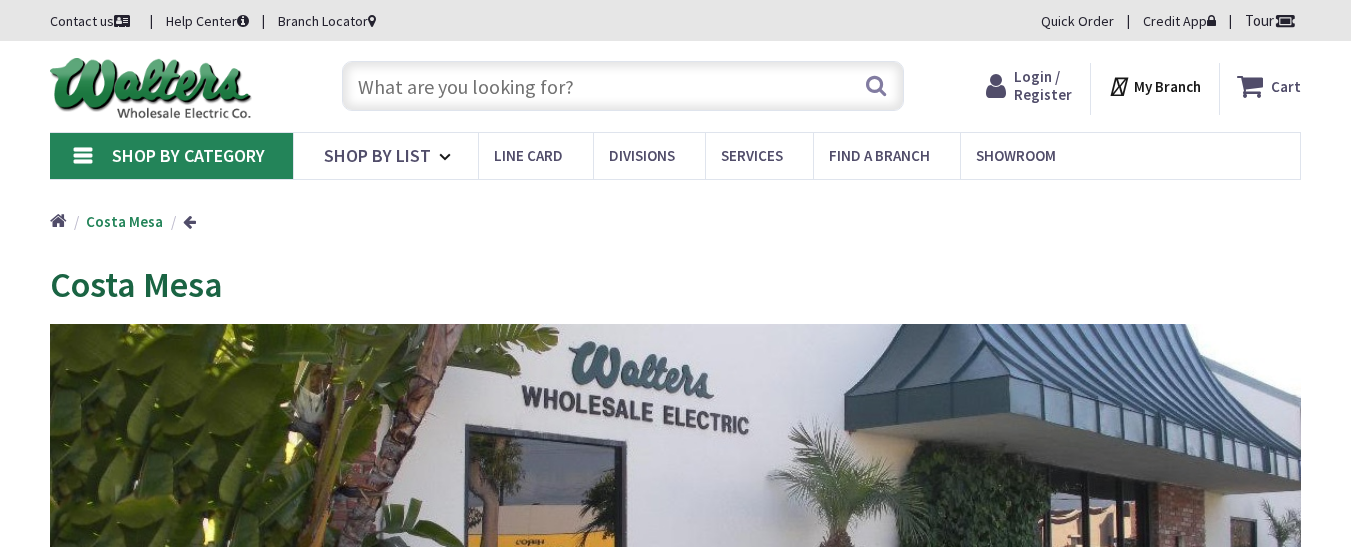 scroll, scrollTop: 0, scrollLeft: 0, axis: both 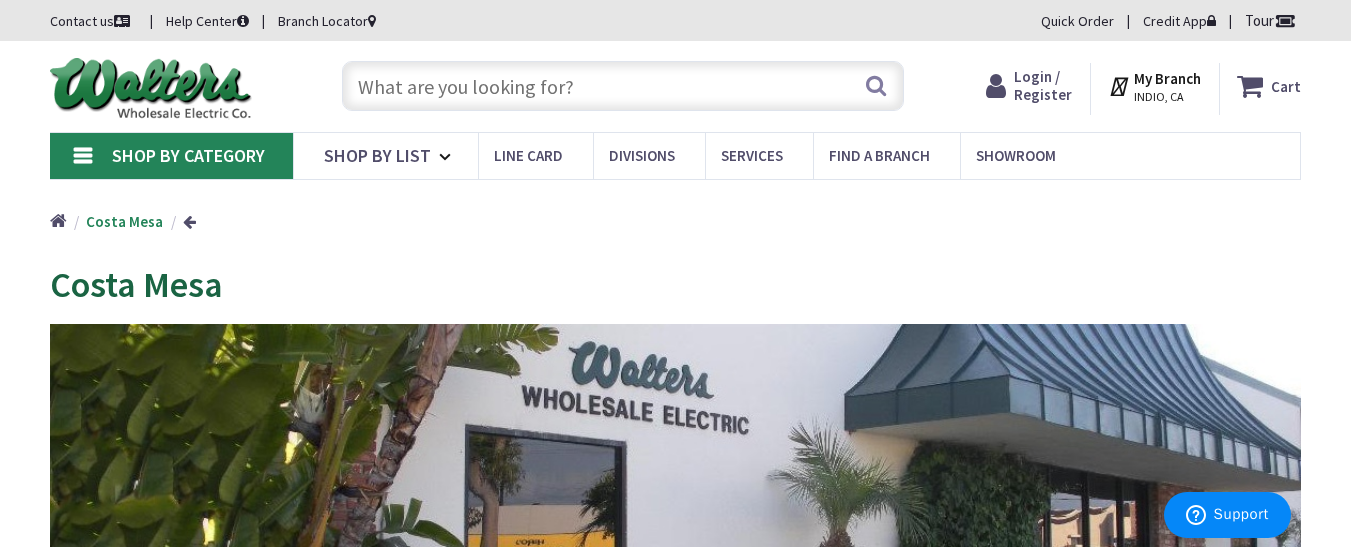 click at bounding box center [623, 86] 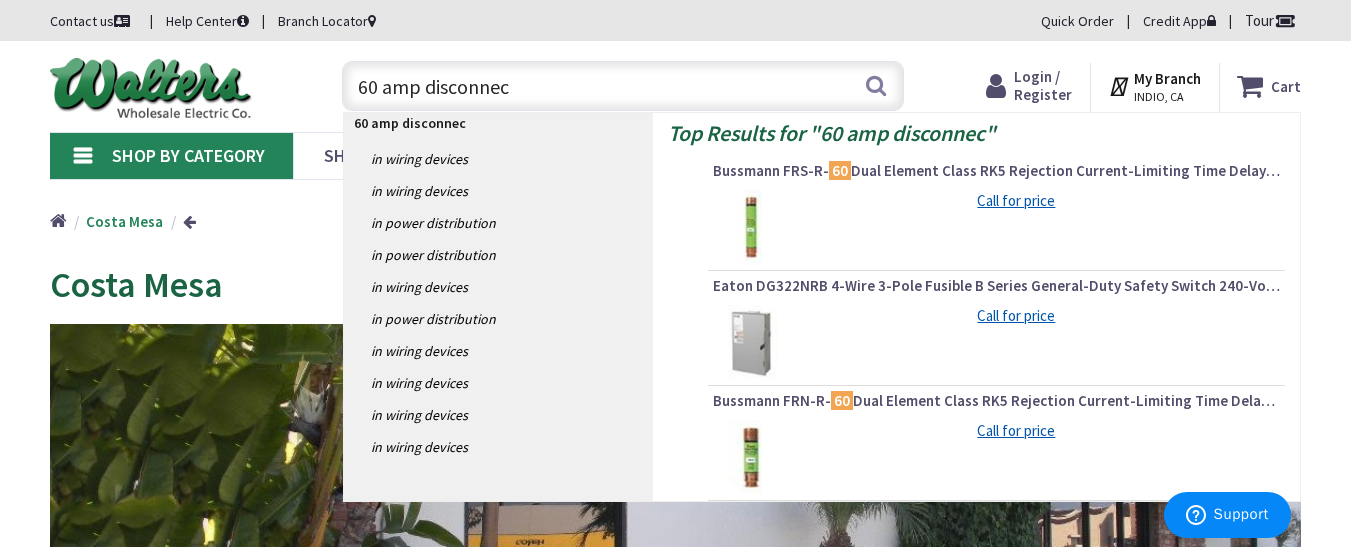 type on "60 amp disconnect" 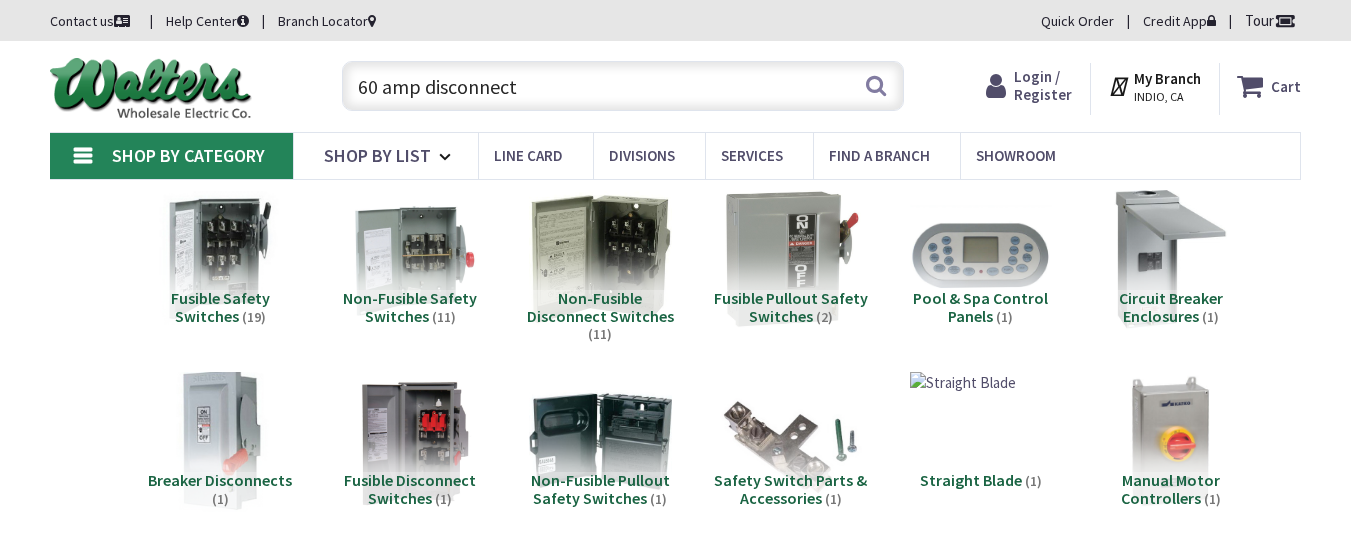 scroll, scrollTop: 0, scrollLeft: 0, axis: both 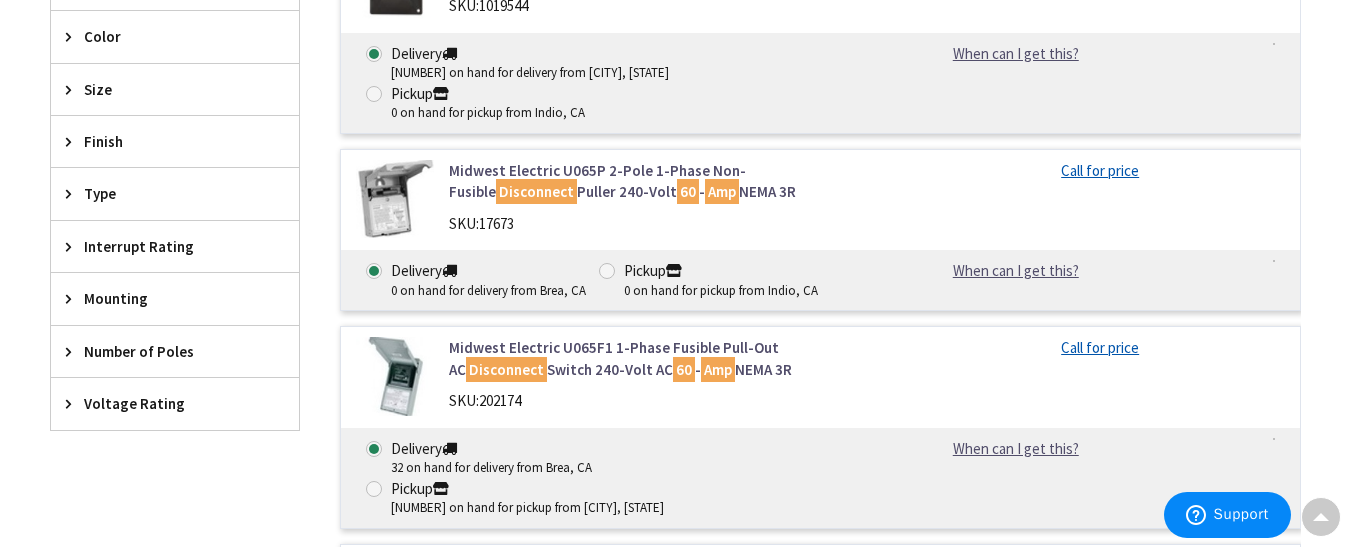 click at bounding box center [73, 403] 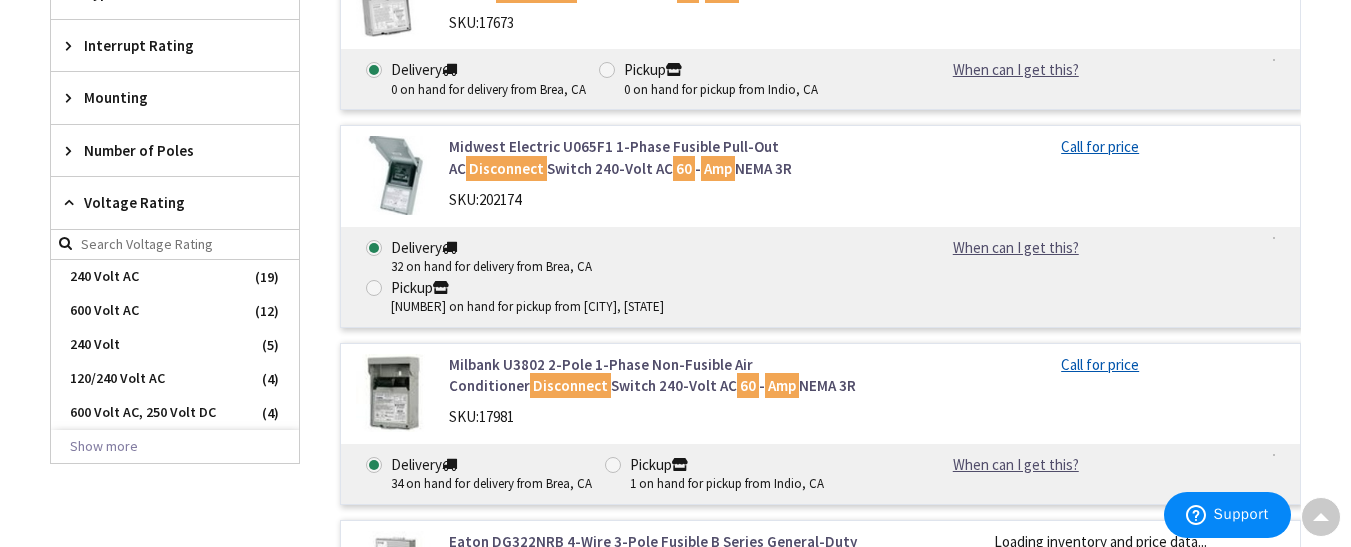 scroll, scrollTop: 1083, scrollLeft: 0, axis: vertical 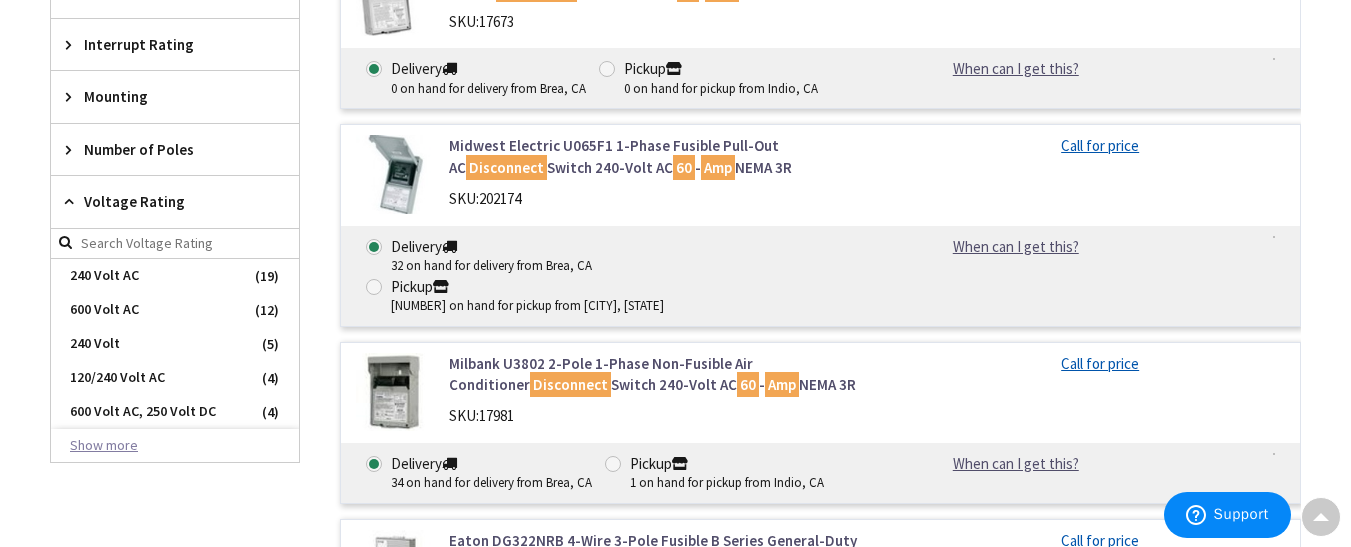click on "Show more" at bounding box center (175, 446) 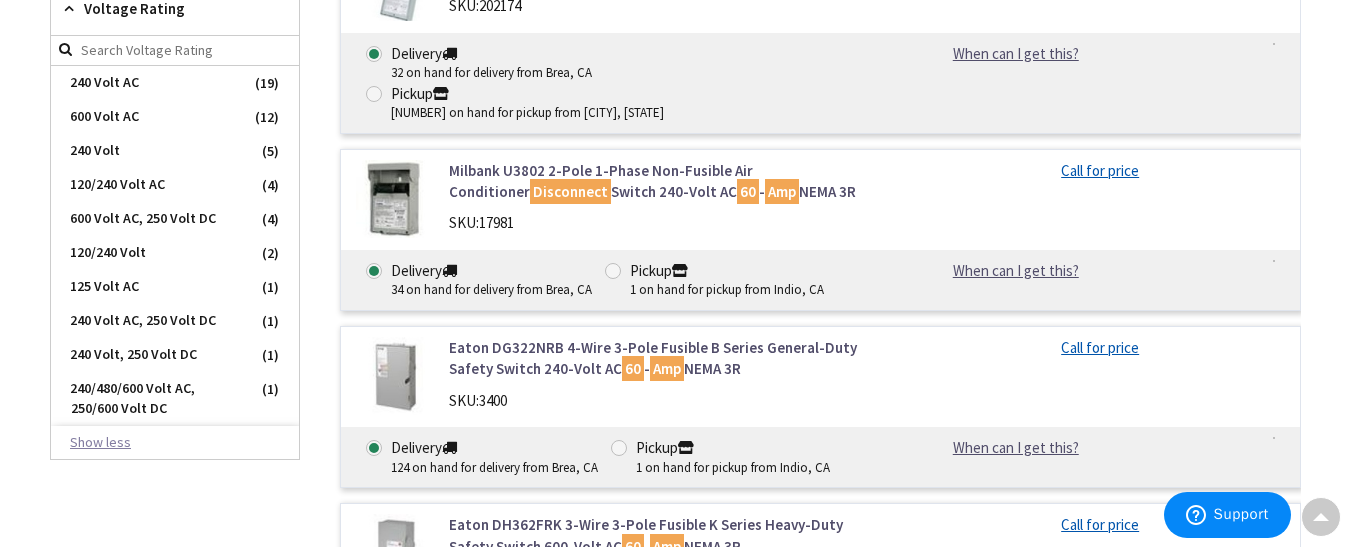 scroll, scrollTop: 1277, scrollLeft: 0, axis: vertical 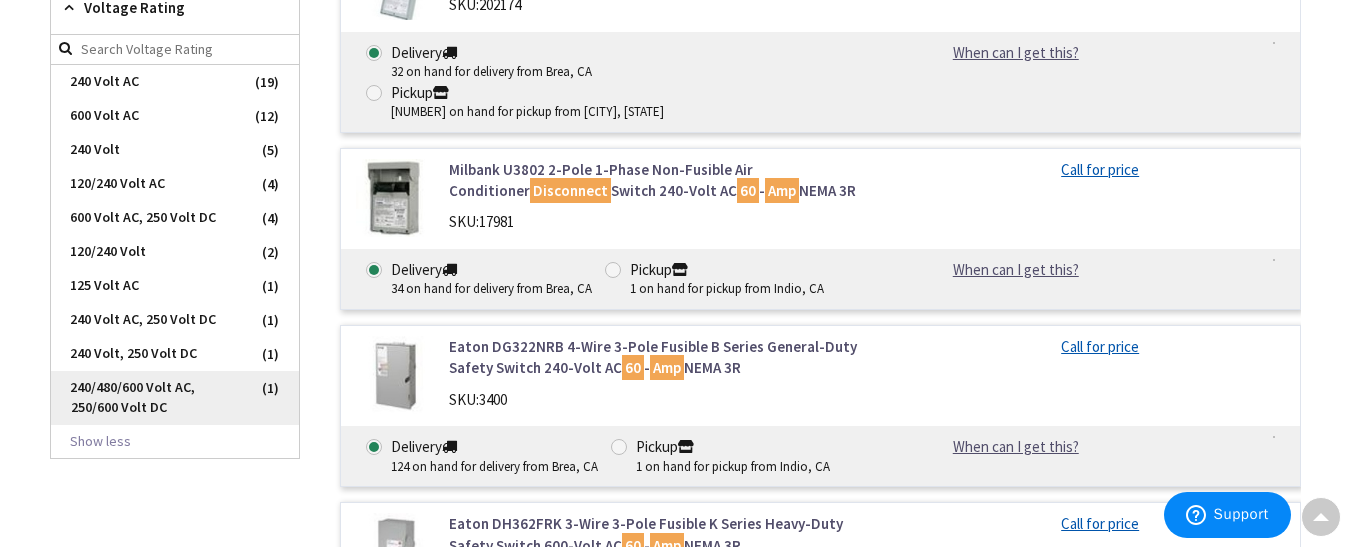 click on "240/480/600 Volt AC, 250/600 Volt DC" at bounding box center [175, 398] 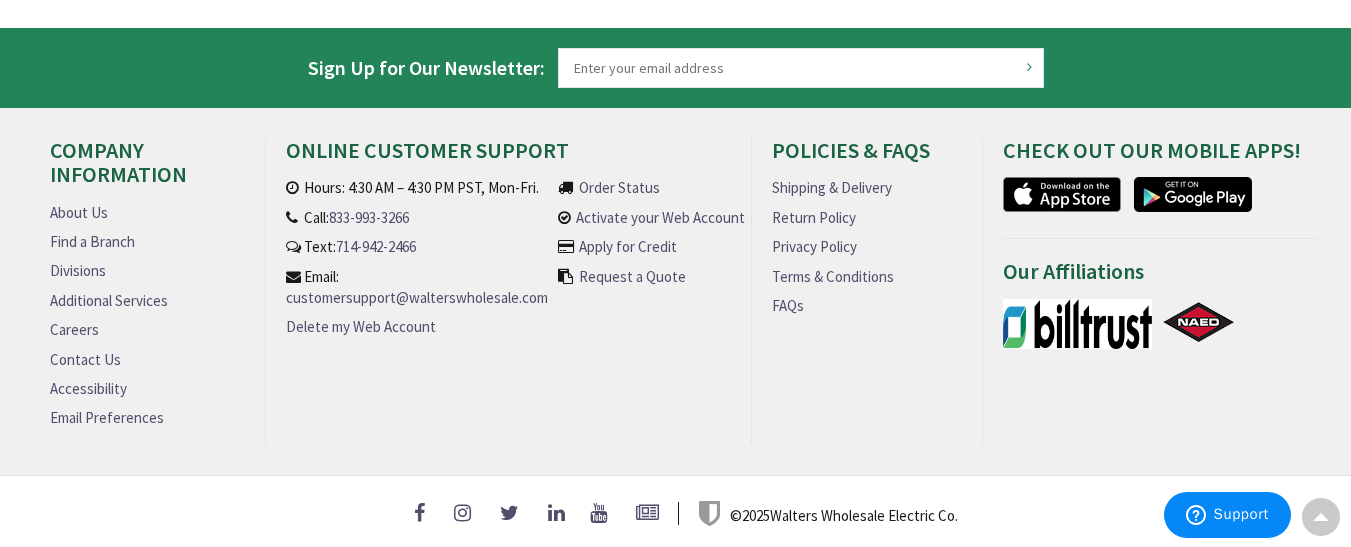 scroll, scrollTop: 746, scrollLeft: 0, axis: vertical 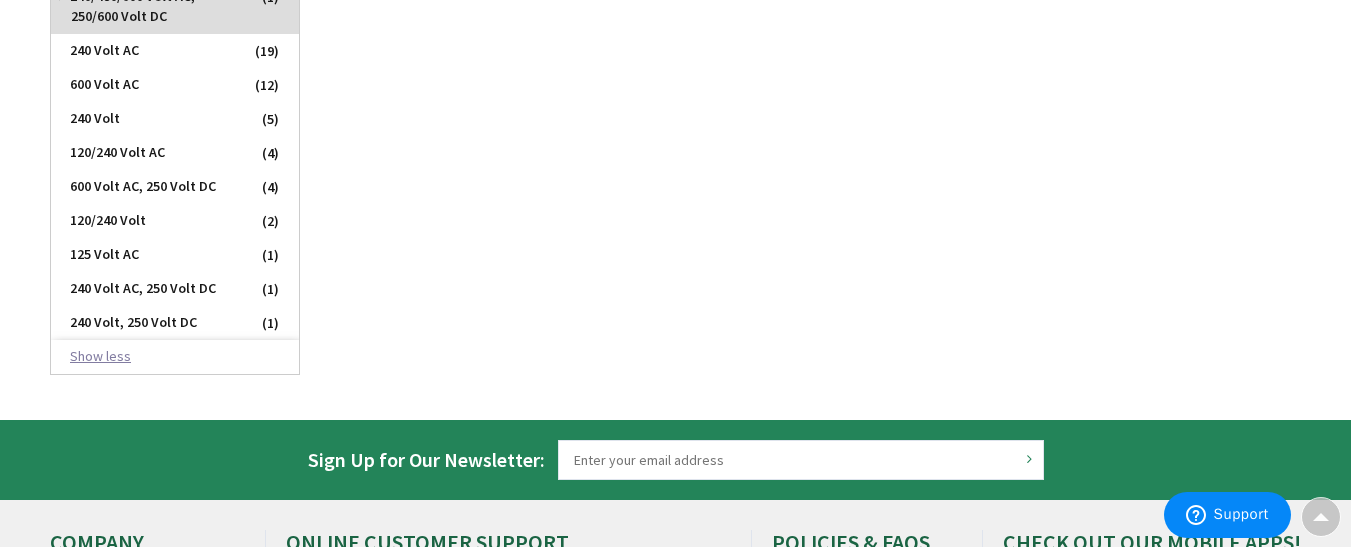 click on "Show less" at bounding box center (175, 357) 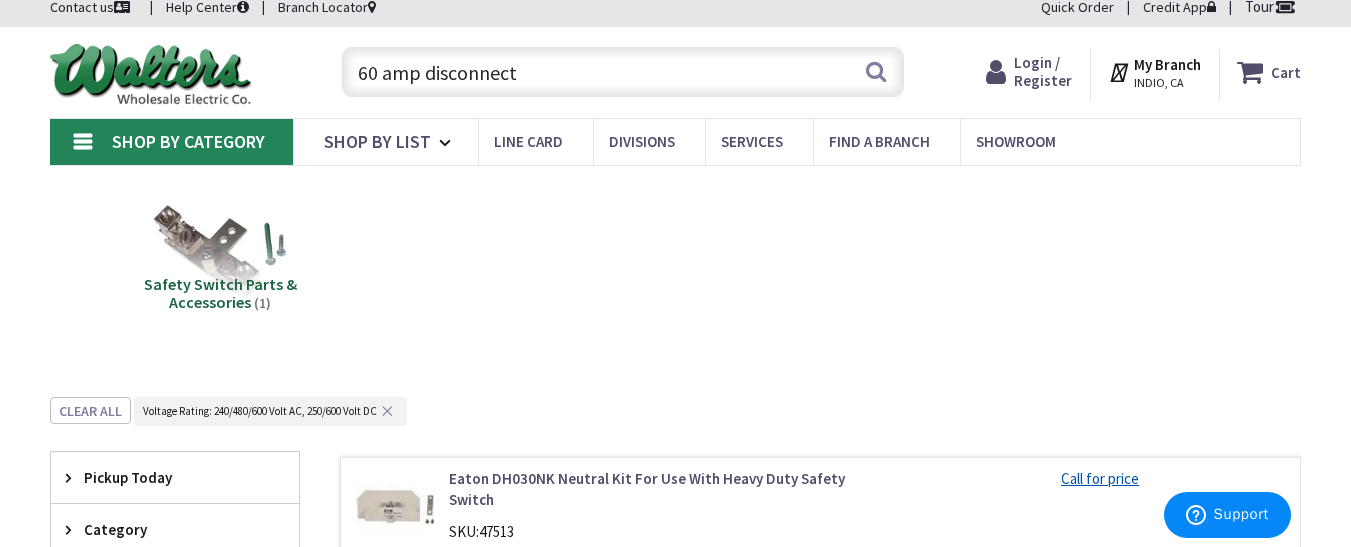 scroll, scrollTop: 5, scrollLeft: 0, axis: vertical 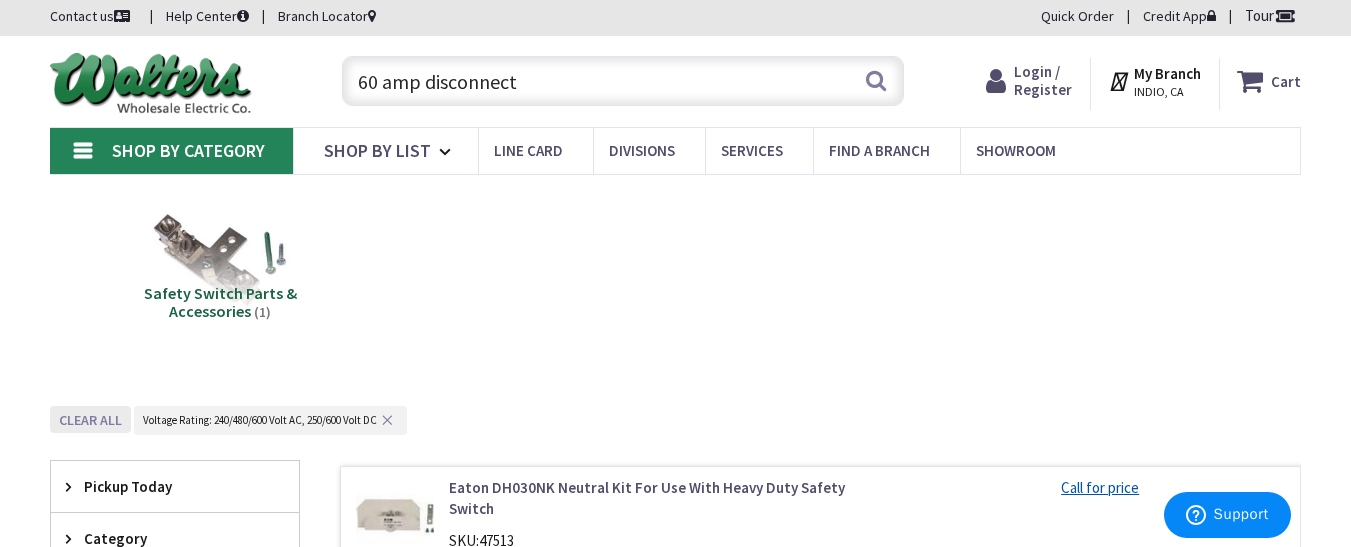 click on "Clear all" at bounding box center [90, 419] 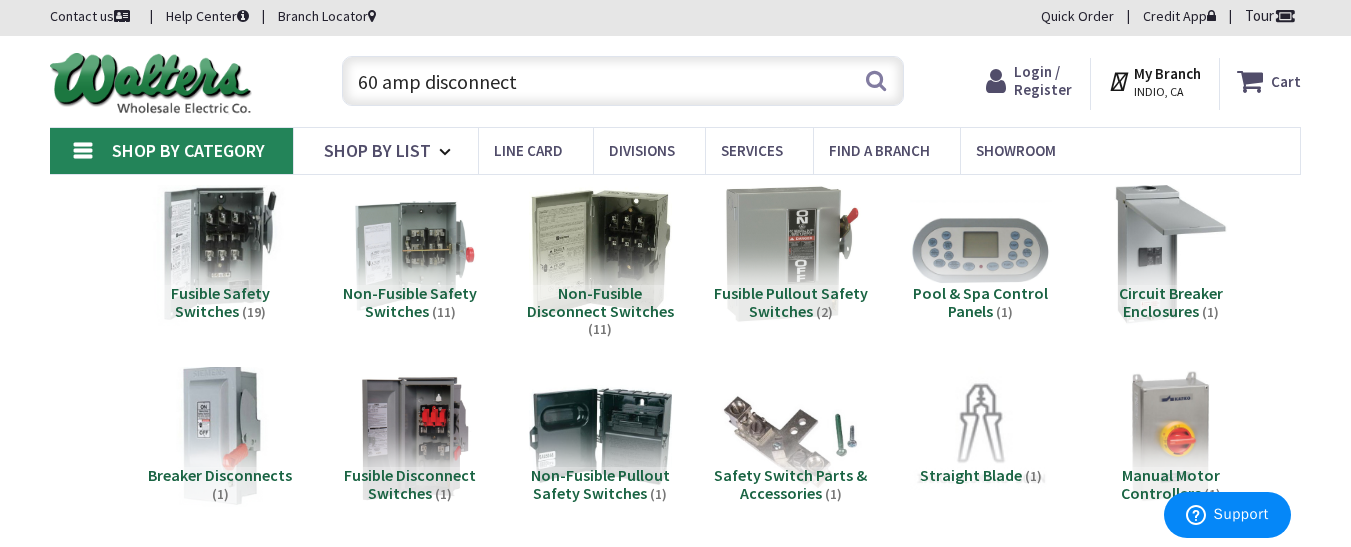click at bounding box center (220, 254) 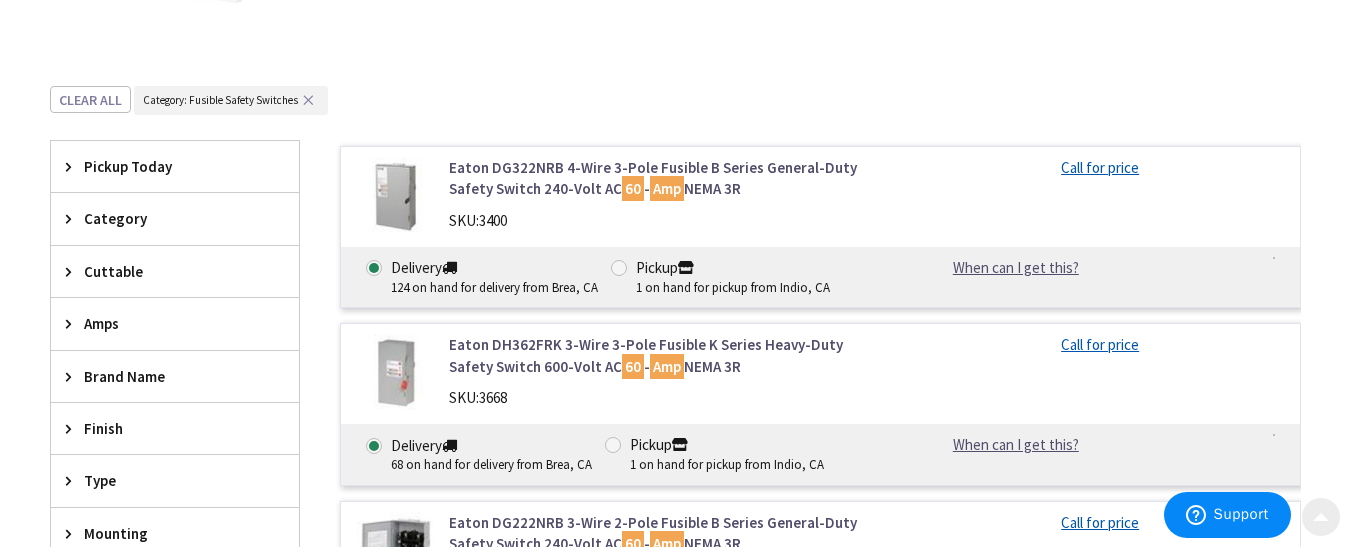 scroll, scrollTop: 593, scrollLeft: 0, axis: vertical 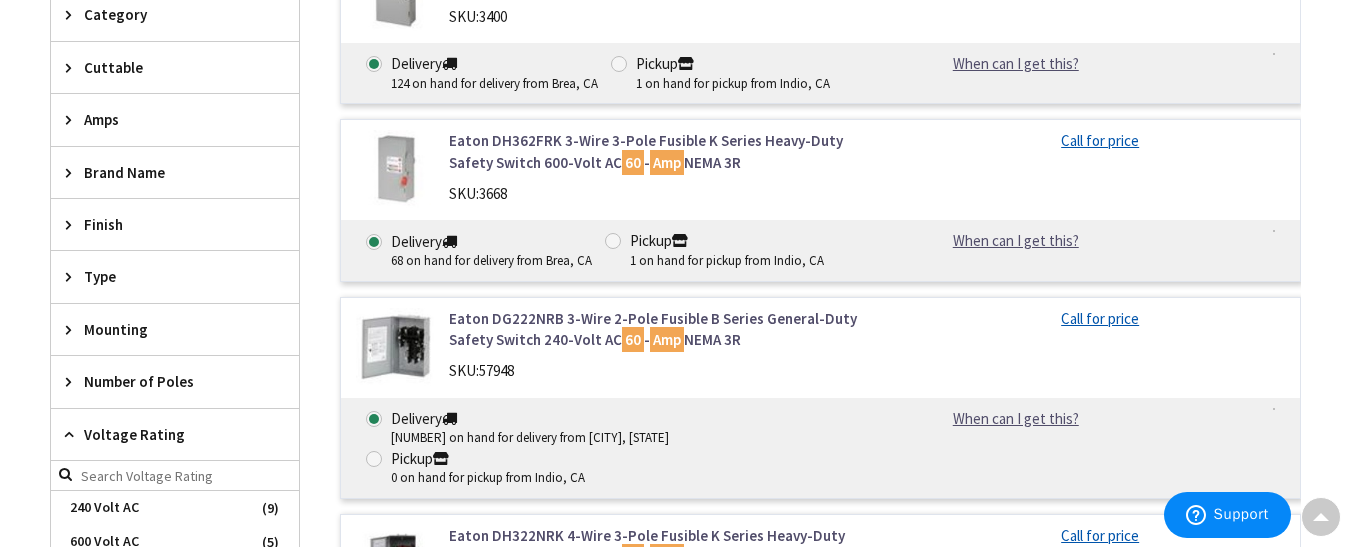 click on "Type" at bounding box center [175, 276] 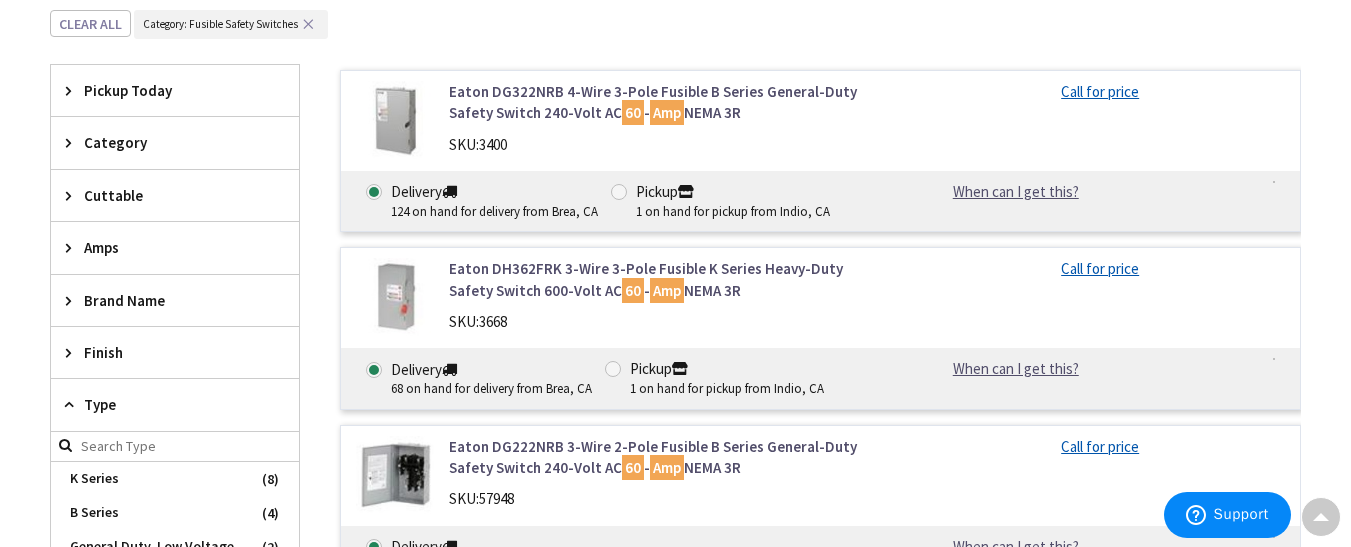 scroll, scrollTop: 600, scrollLeft: 0, axis: vertical 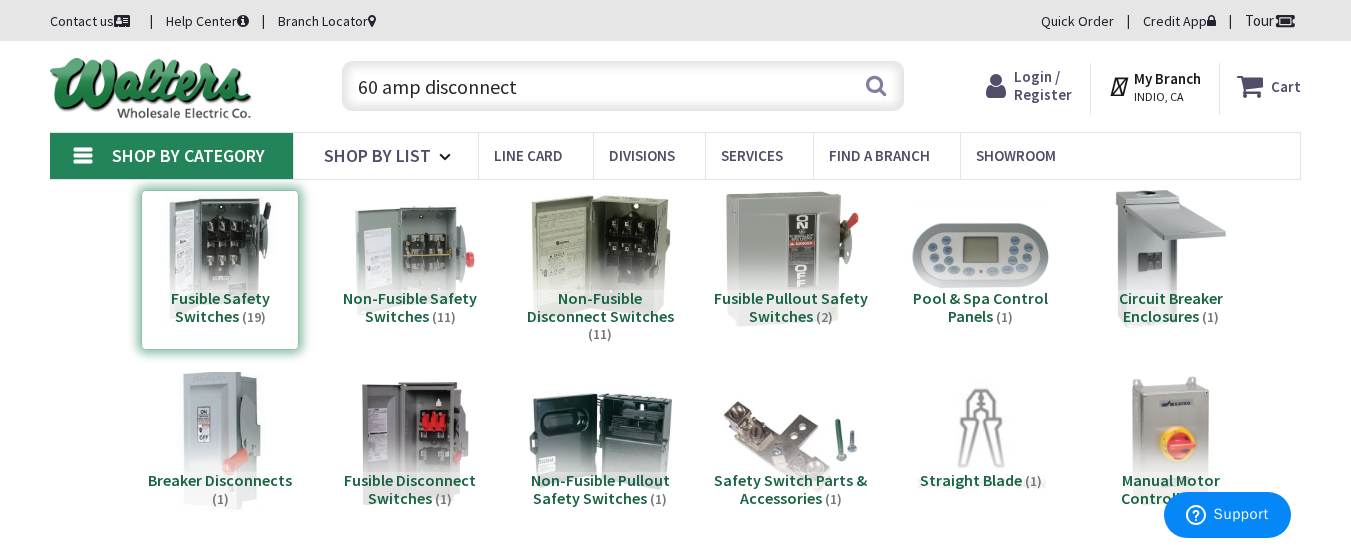 click on "Branch Locator" at bounding box center [327, 21] 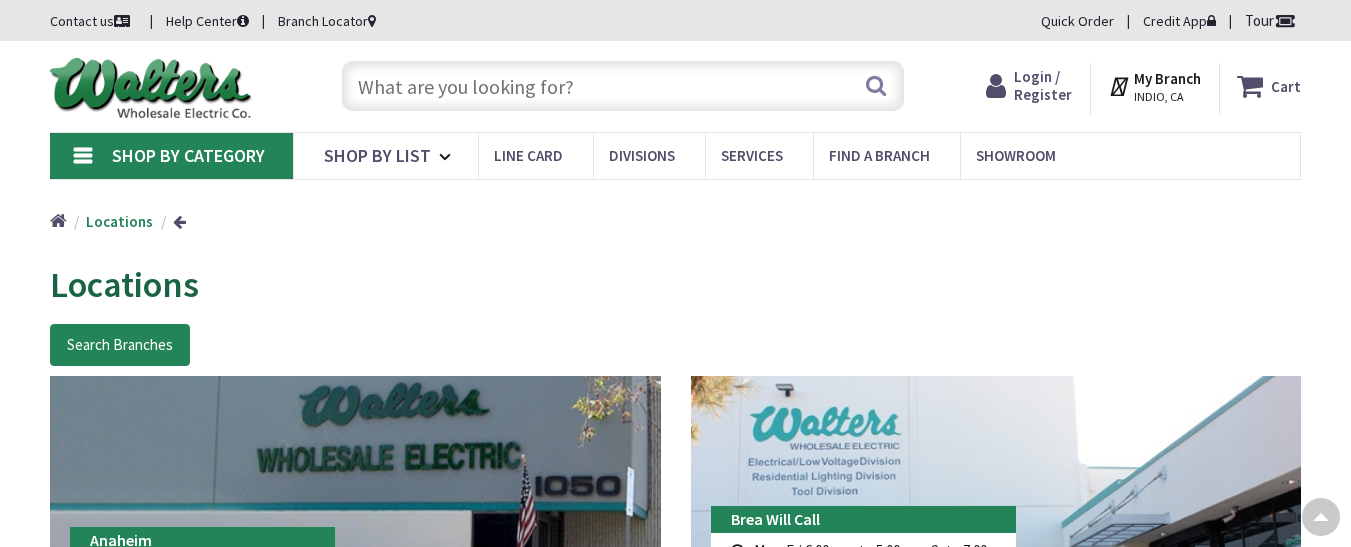 scroll, scrollTop: 608, scrollLeft: 0, axis: vertical 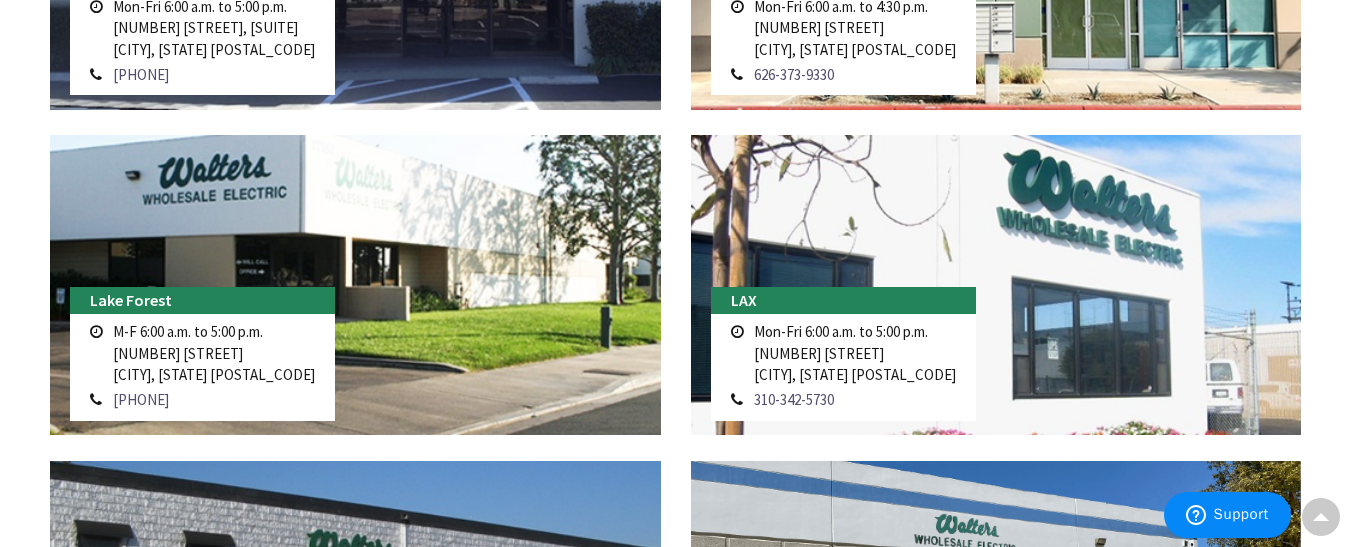click on "Accessibility Screen-Reader Guide, Feedback, and Issue Reporting | New window
Login to Your Account
My Branch :  INDIO, CA
Change
Shop By Category
Shop By List
Line Card
Divisions
Services
Find a Branch
Showroom
Help Center
Customer Service   +1-833-993-3266" at bounding box center (675, 1043) 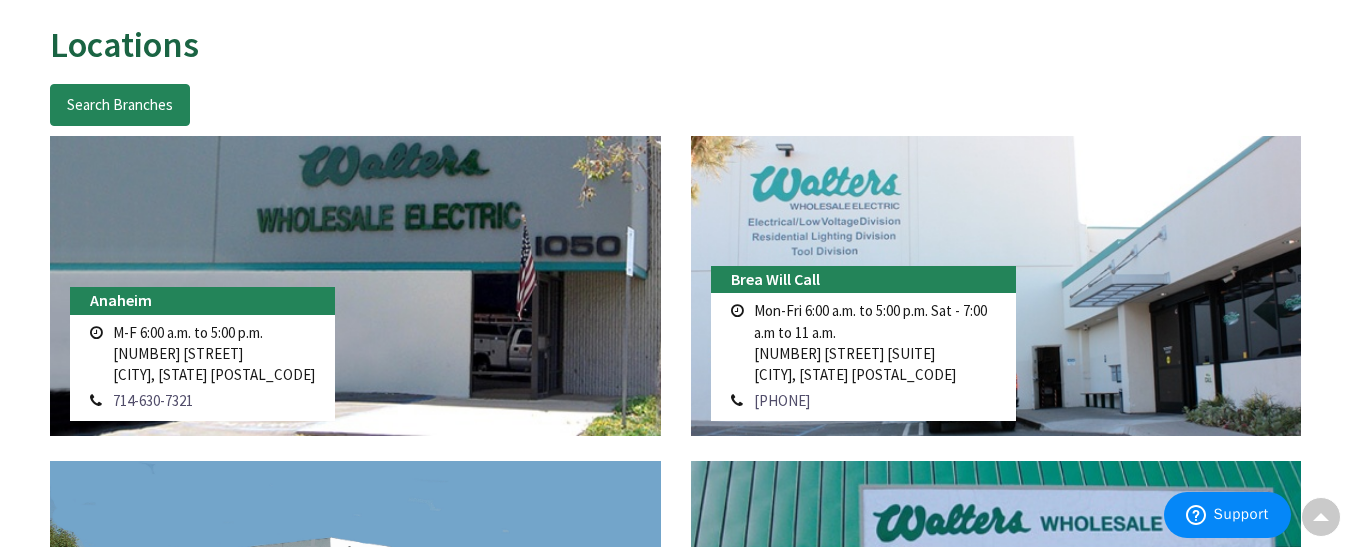 scroll, scrollTop: 50, scrollLeft: 0, axis: vertical 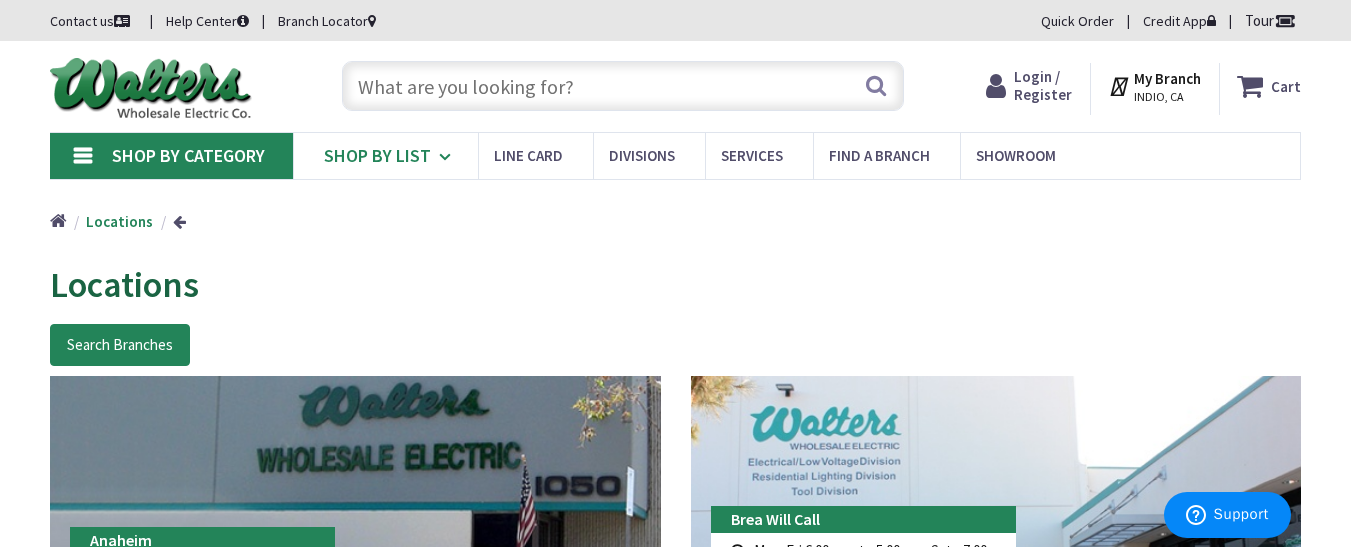 click at bounding box center (448, 157) 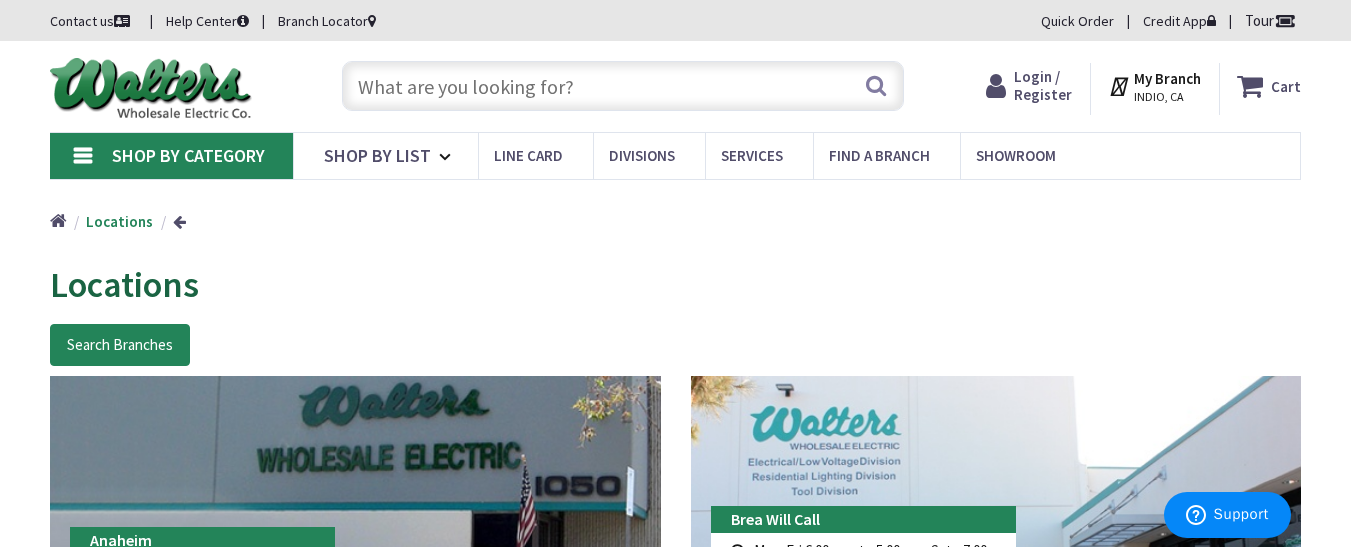 click at bounding box center (623, 86) 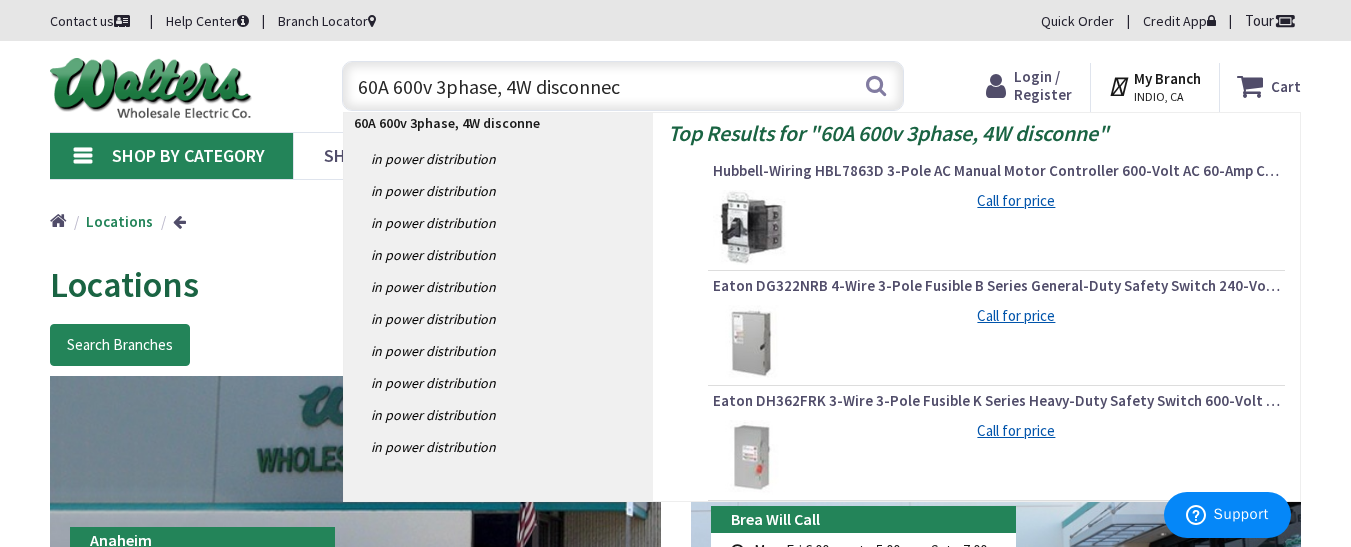 type on "60A 600v 3phase, 4W disconnect" 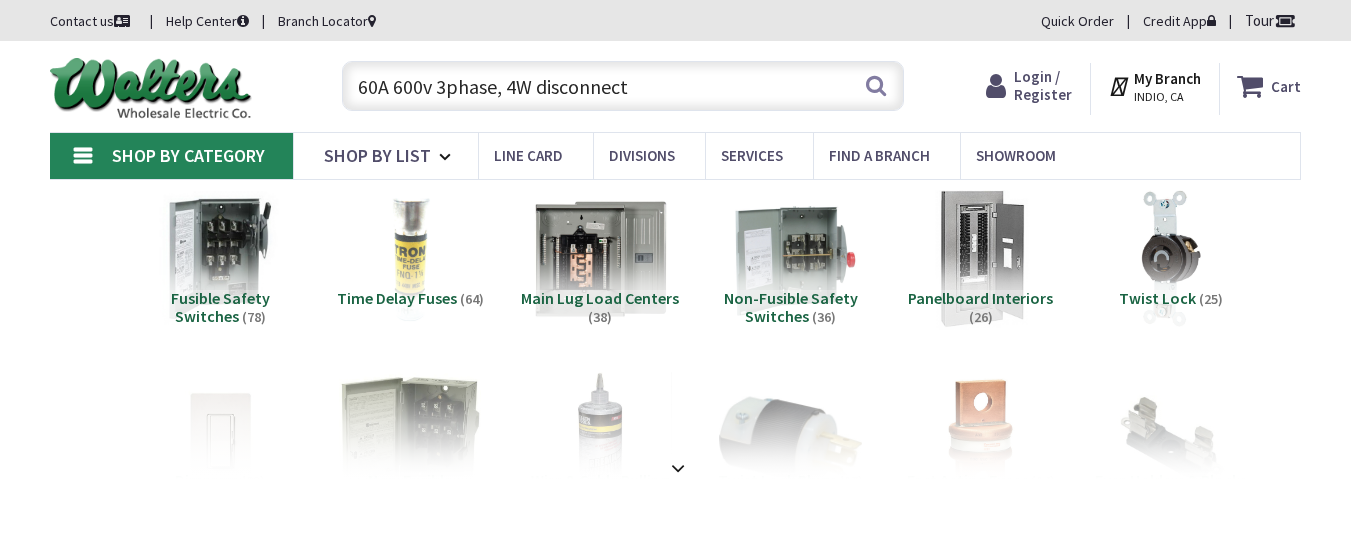 scroll, scrollTop: 0, scrollLeft: 0, axis: both 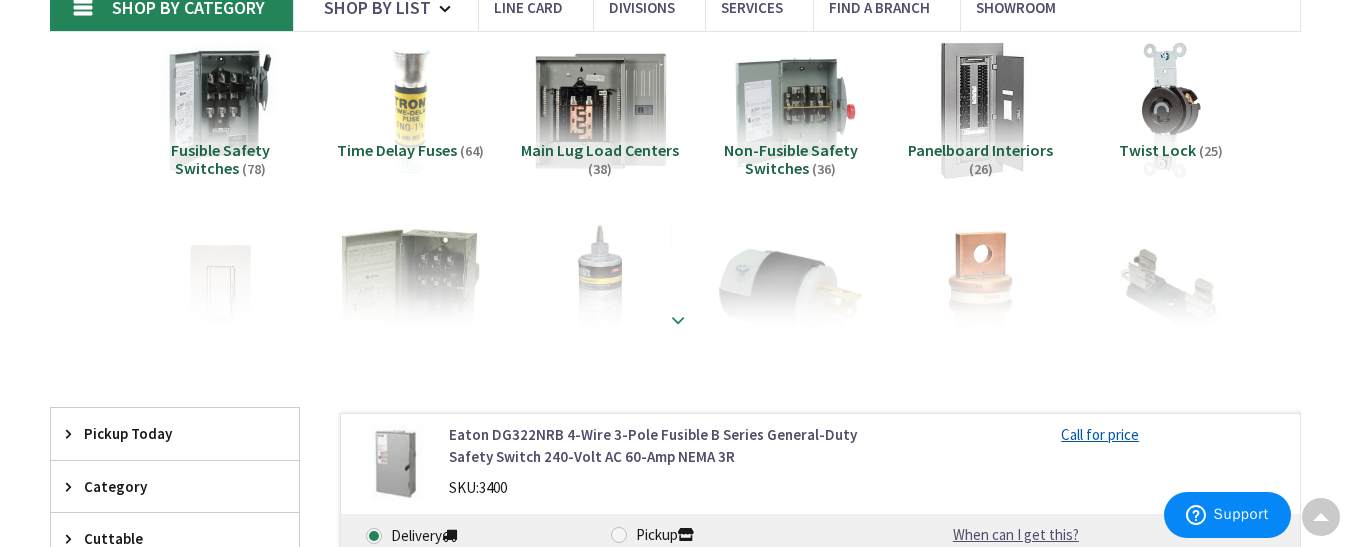 click at bounding box center [678, 320] 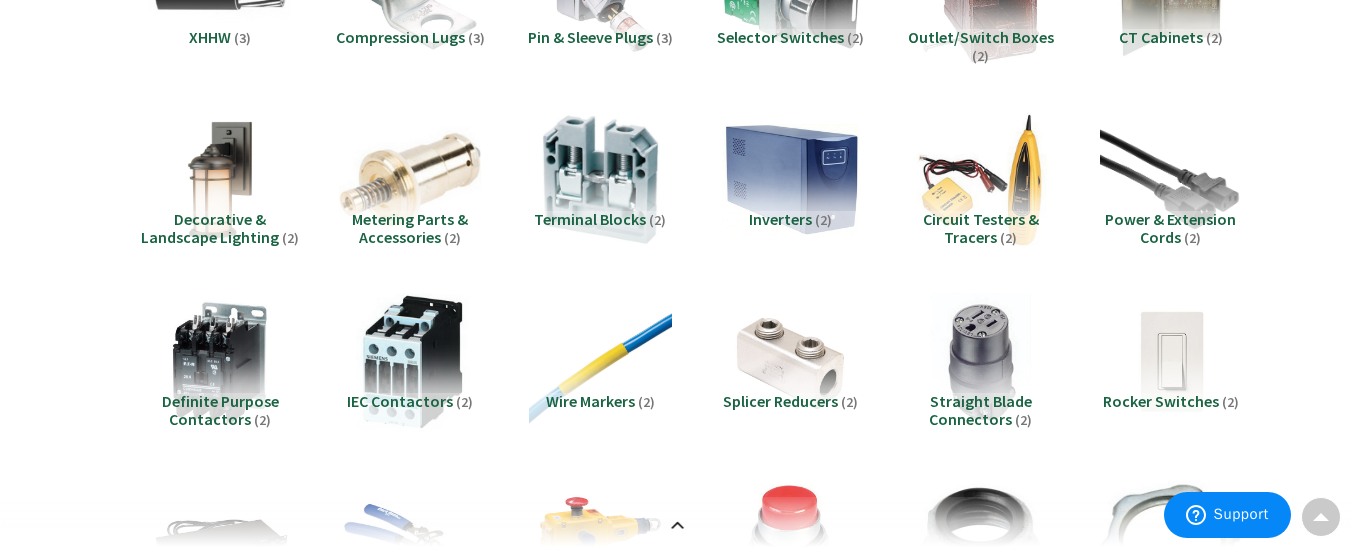 scroll, scrollTop: 2071, scrollLeft: 0, axis: vertical 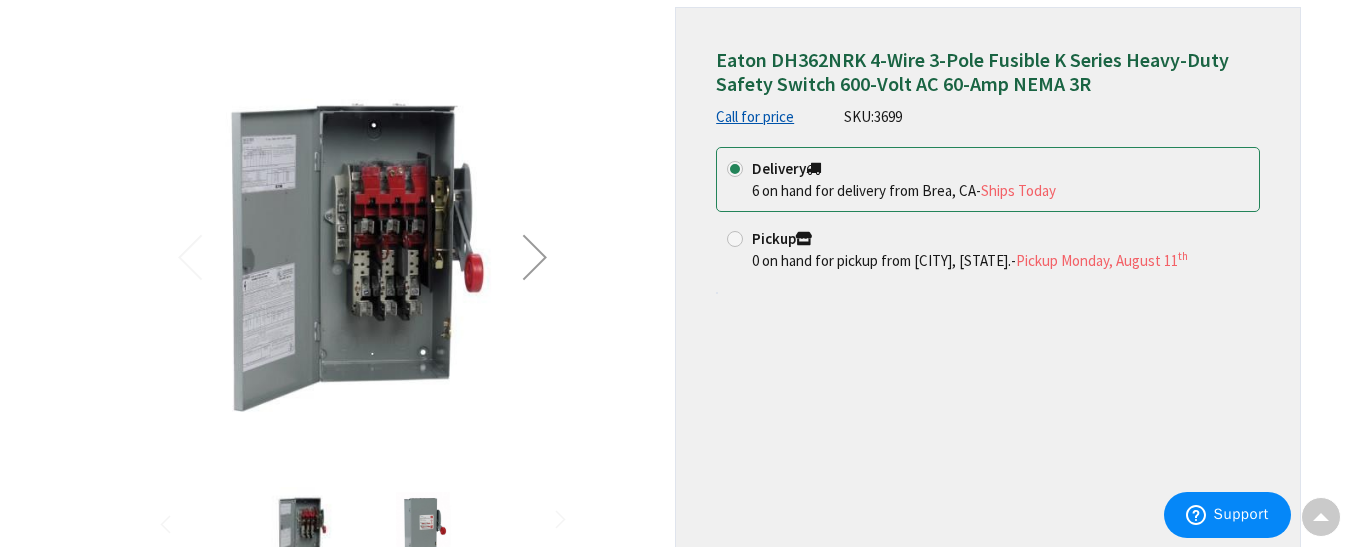 click at bounding box center [535, 257] 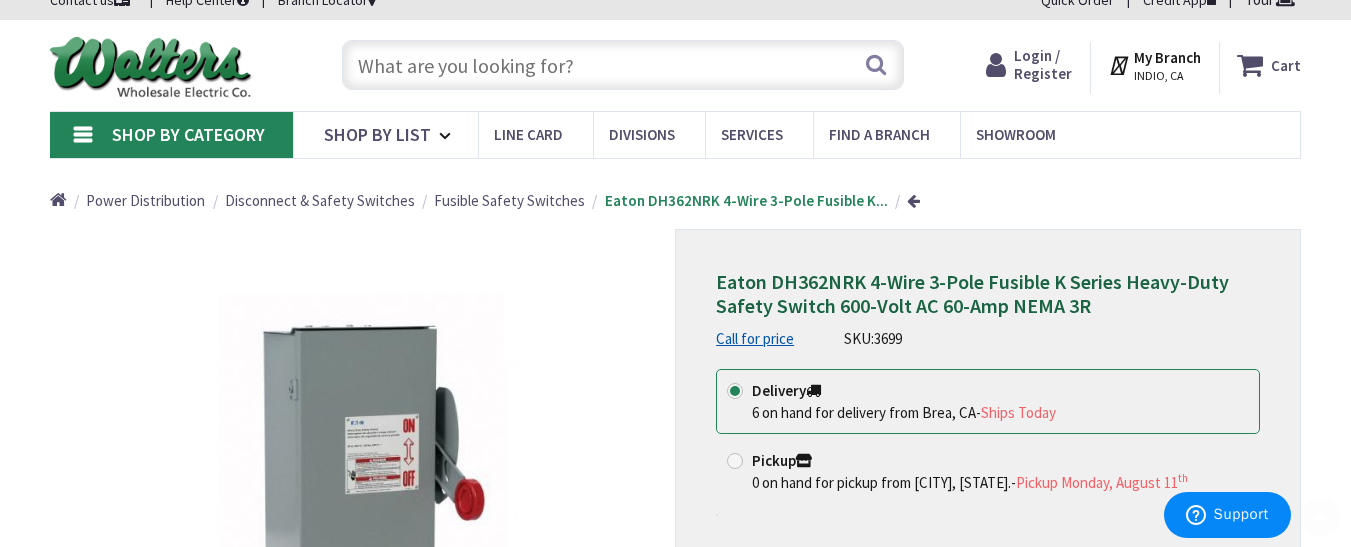 scroll, scrollTop: 0, scrollLeft: 0, axis: both 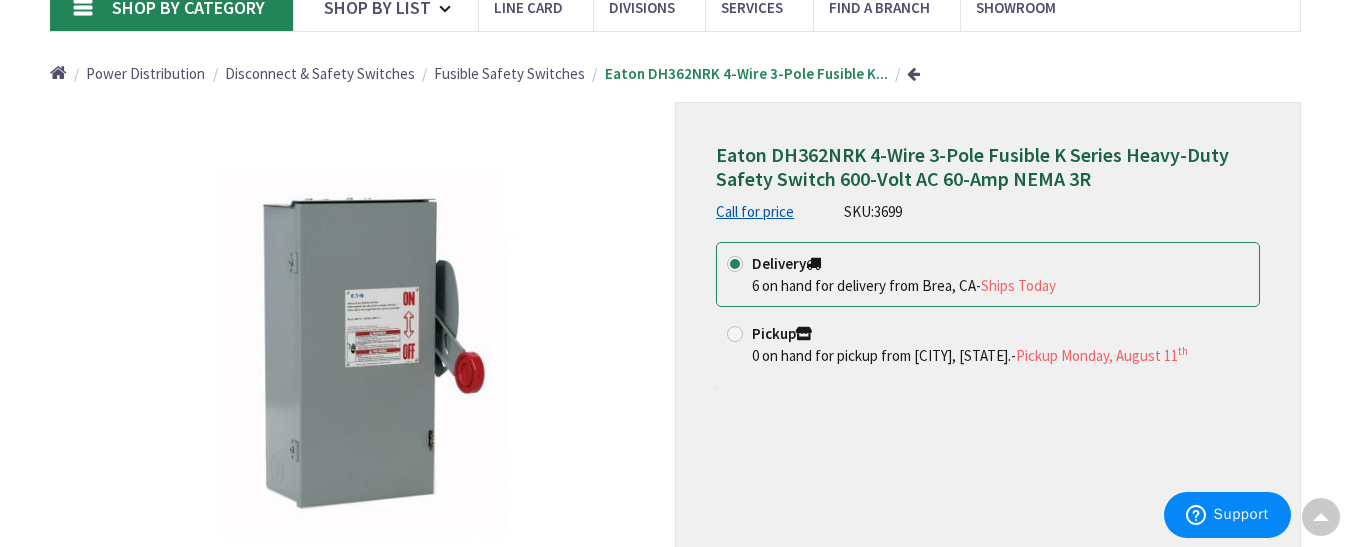 click on "Call for price" at bounding box center (755, 211) 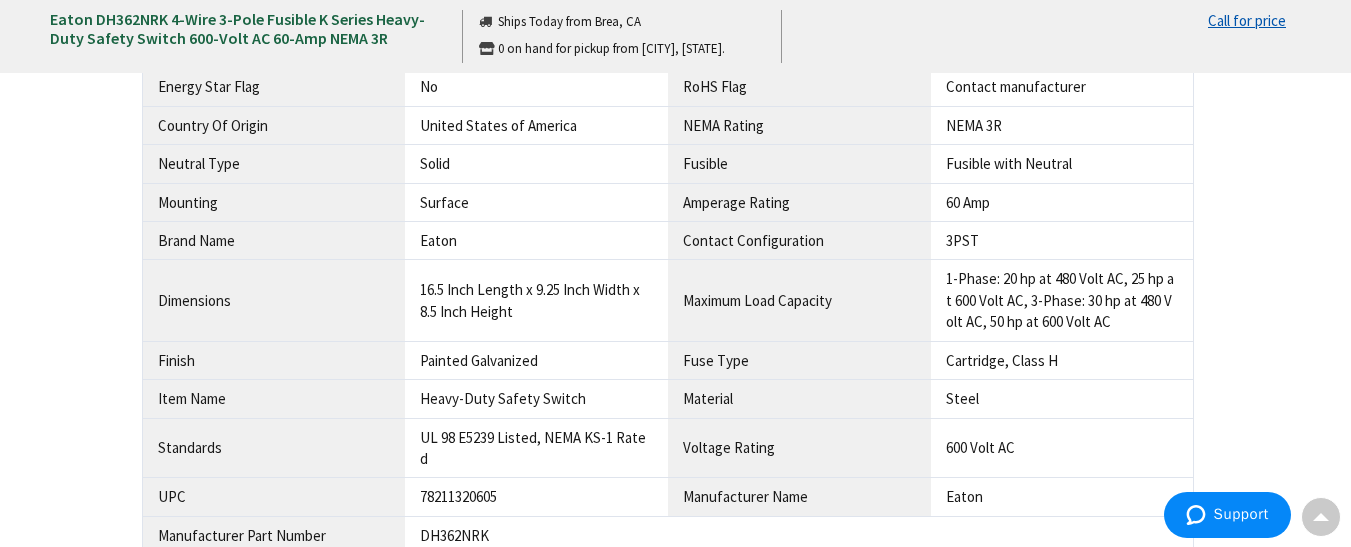 scroll, scrollTop: 1384, scrollLeft: 0, axis: vertical 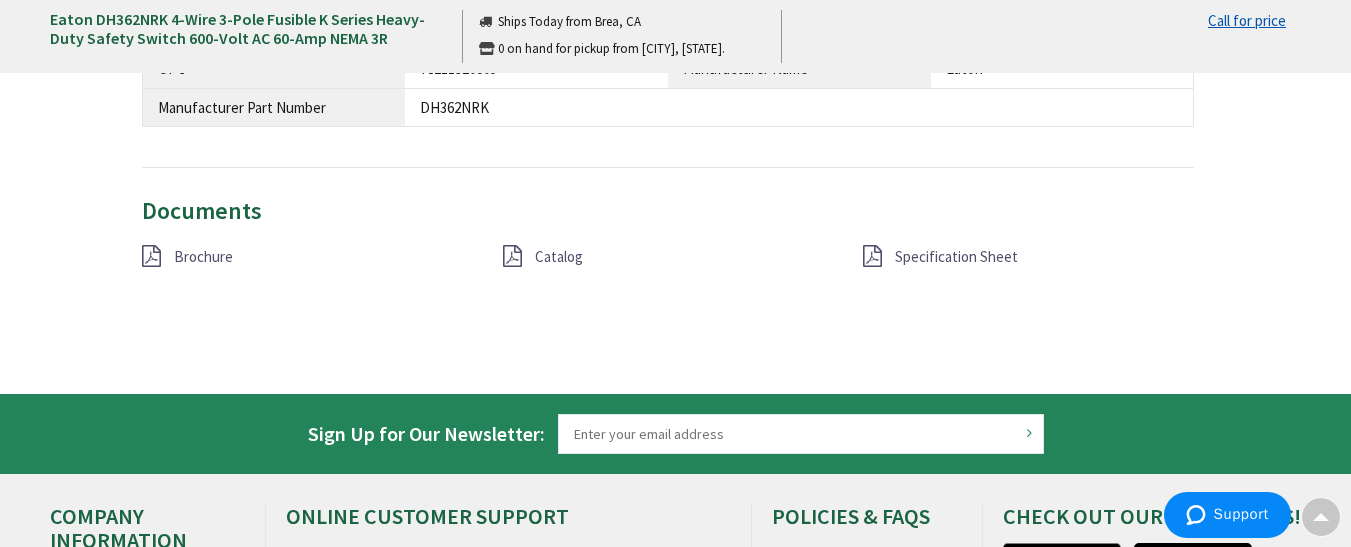 click on "Catalog" at bounding box center [559, 256] 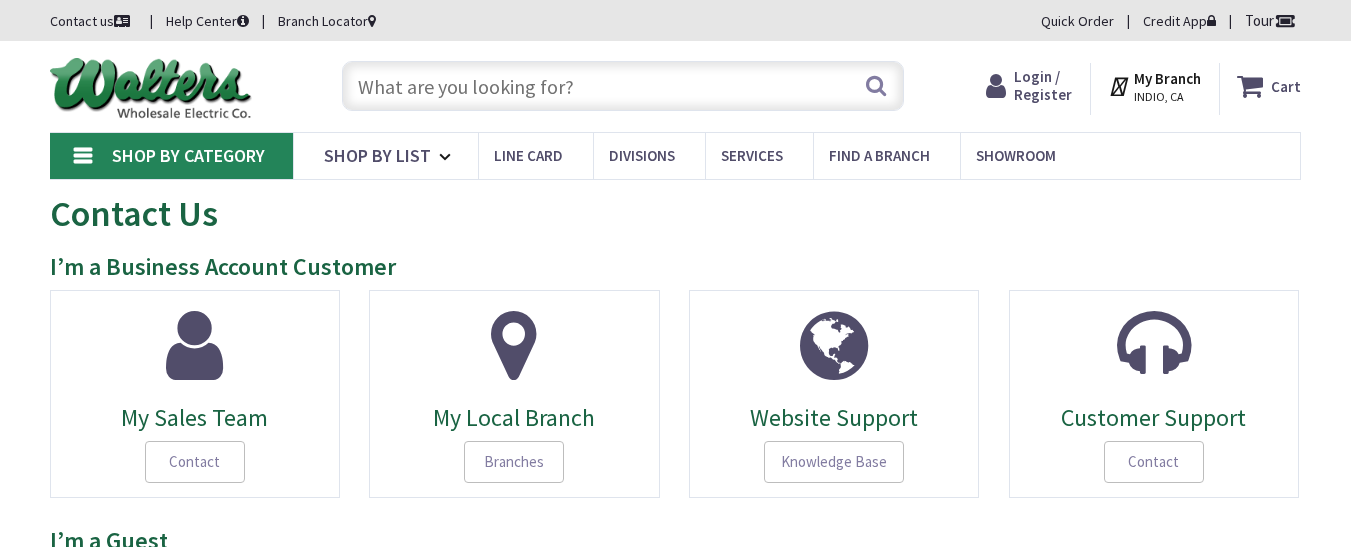 scroll, scrollTop: 0, scrollLeft: 0, axis: both 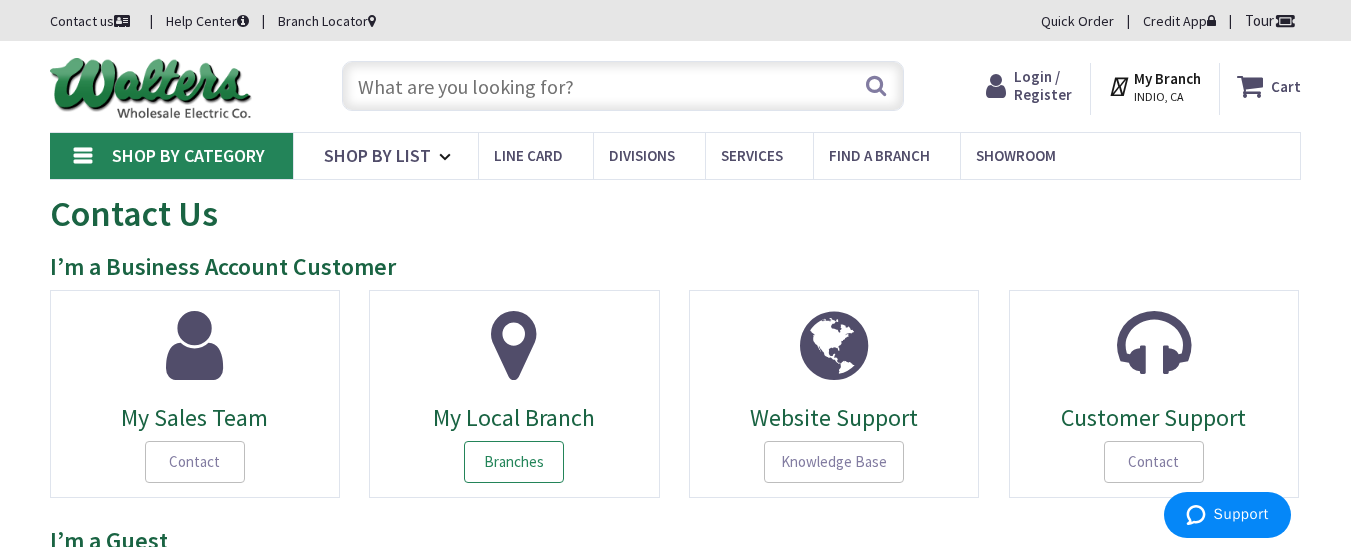 click on "Branches" at bounding box center (514, 462) 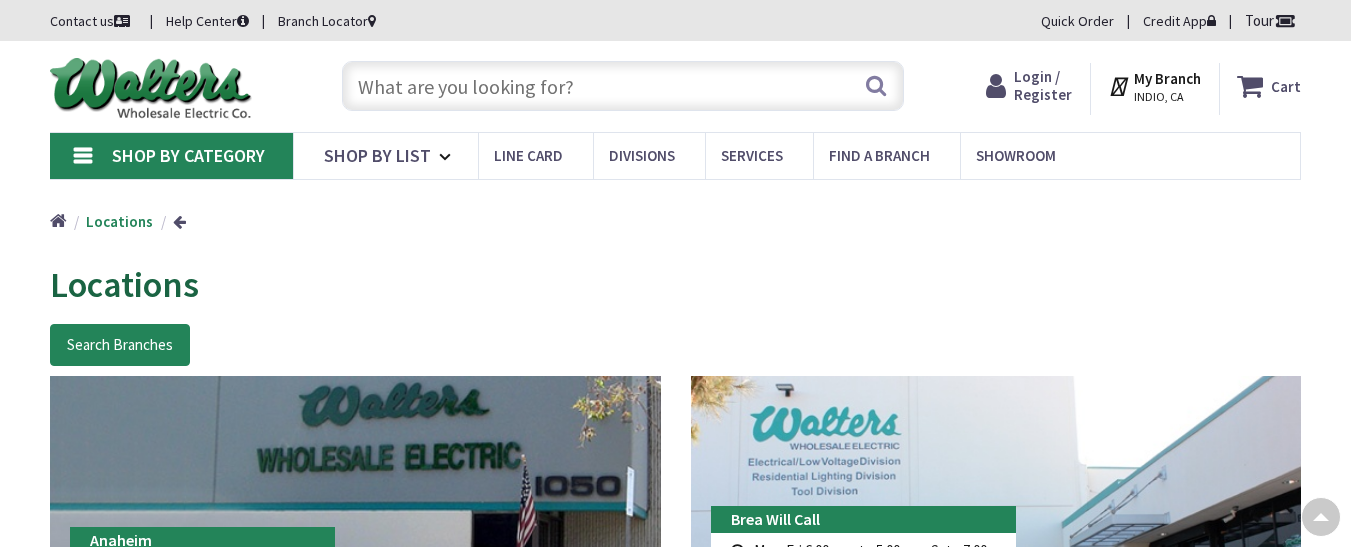 scroll, scrollTop: 659, scrollLeft: 0, axis: vertical 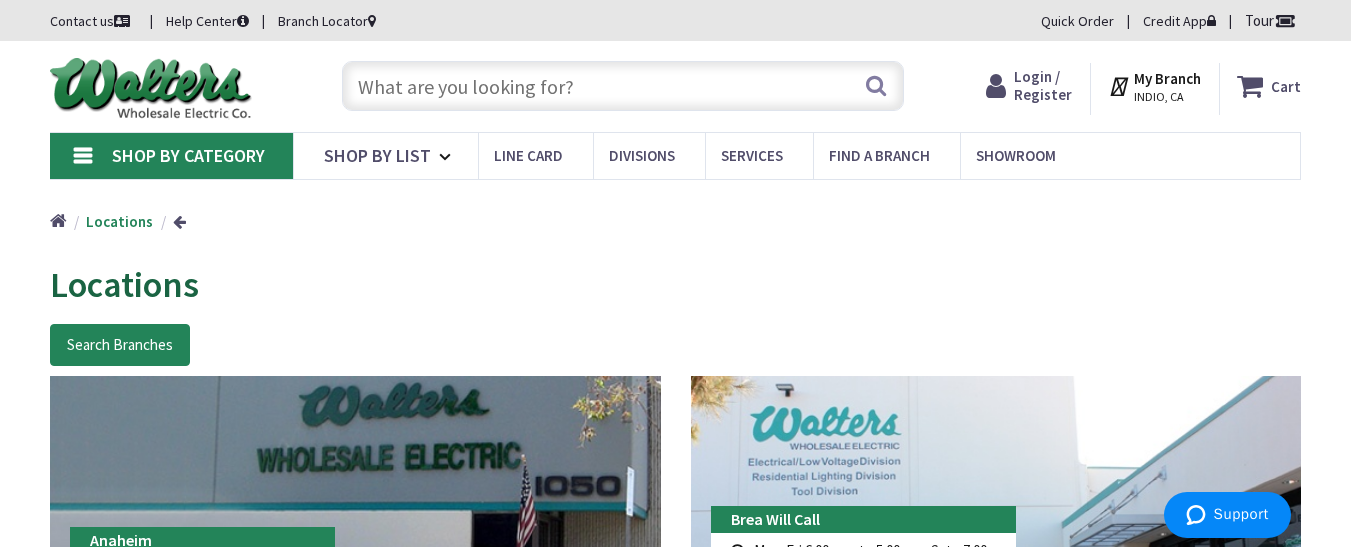 click on "Login / Register" at bounding box center [1043, 85] 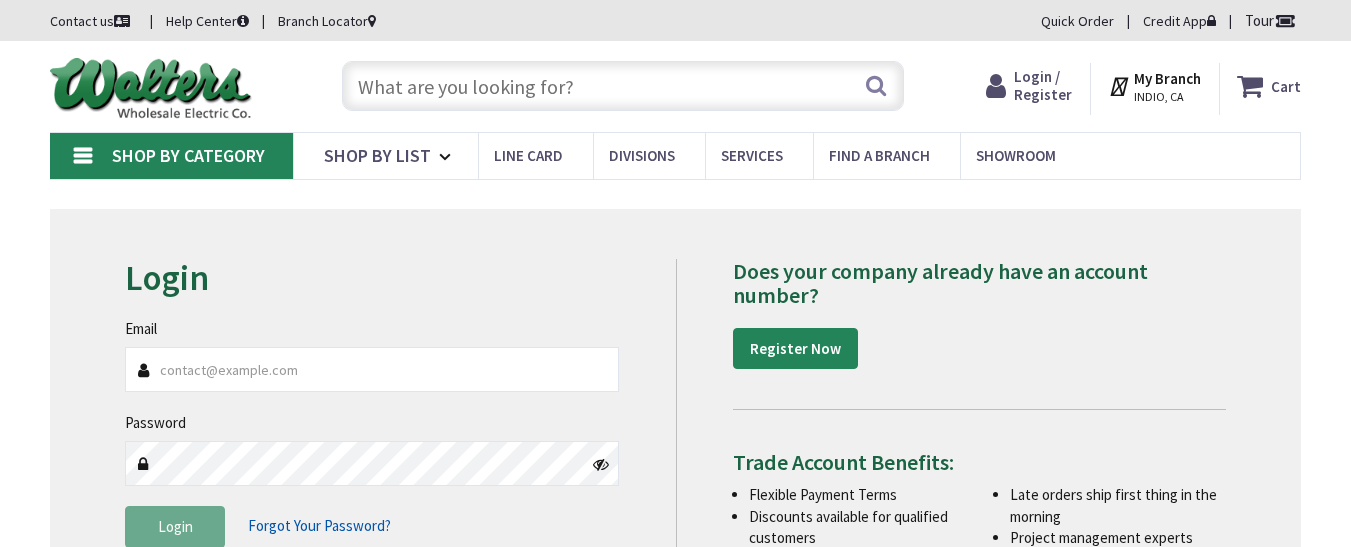 scroll, scrollTop: 0, scrollLeft: 0, axis: both 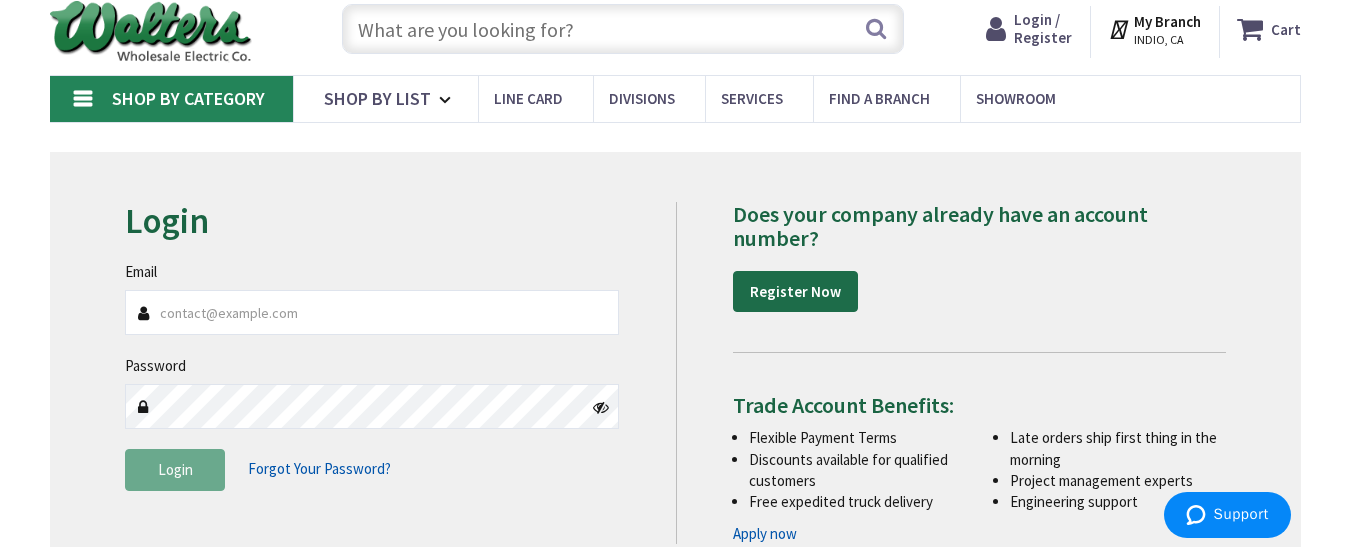 click on "Register Now" at bounding box center (795, 292) 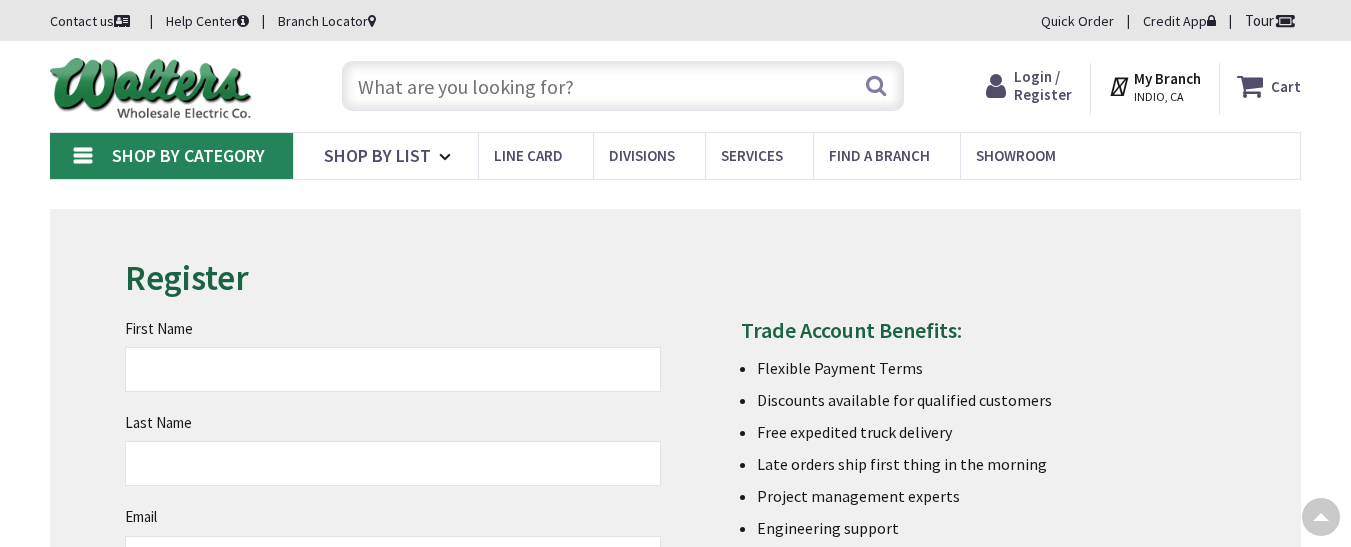 scroll, scrollTop: 217, scrollLeft: 0, axis: vertical 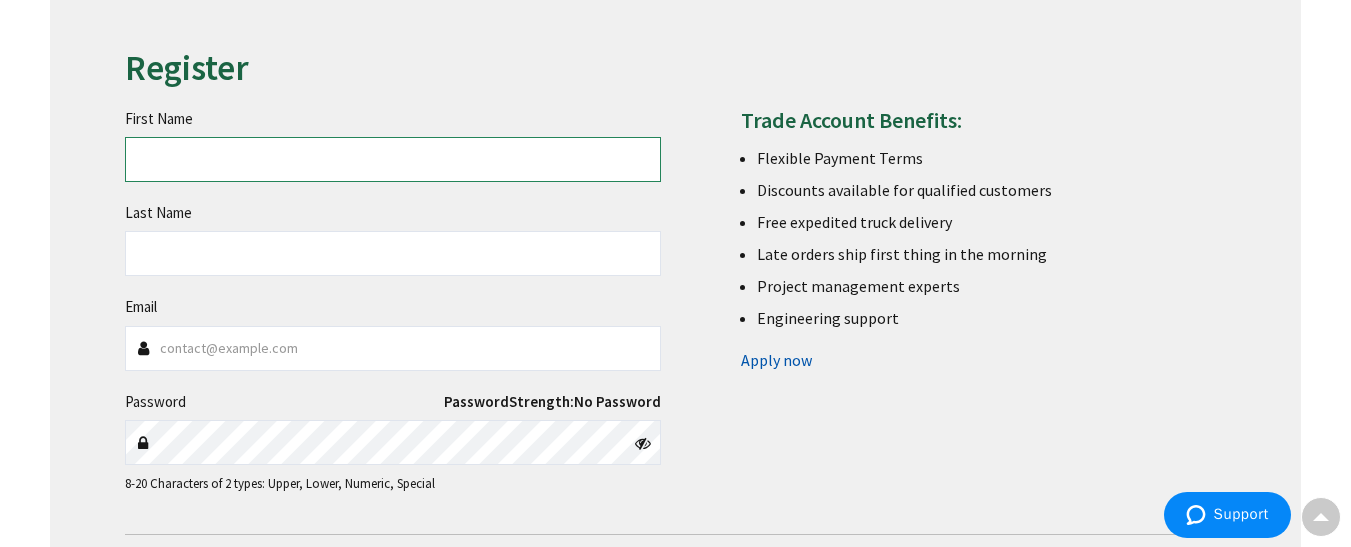 click on "First Name" at bounding box center (392, 159) 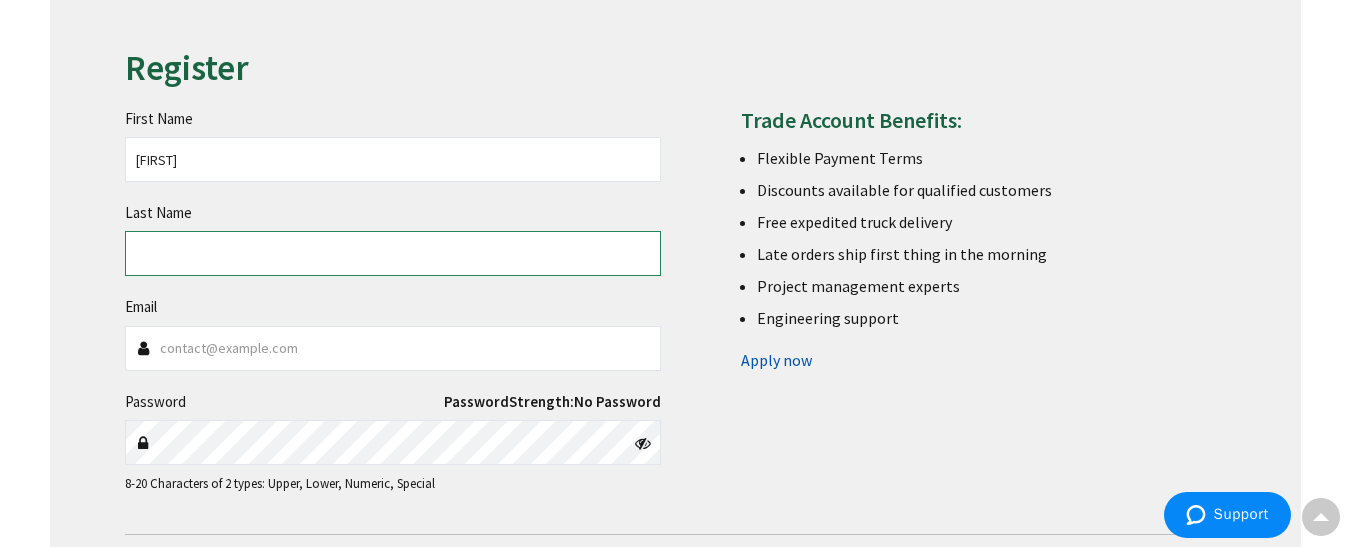 type on "Arroyo" 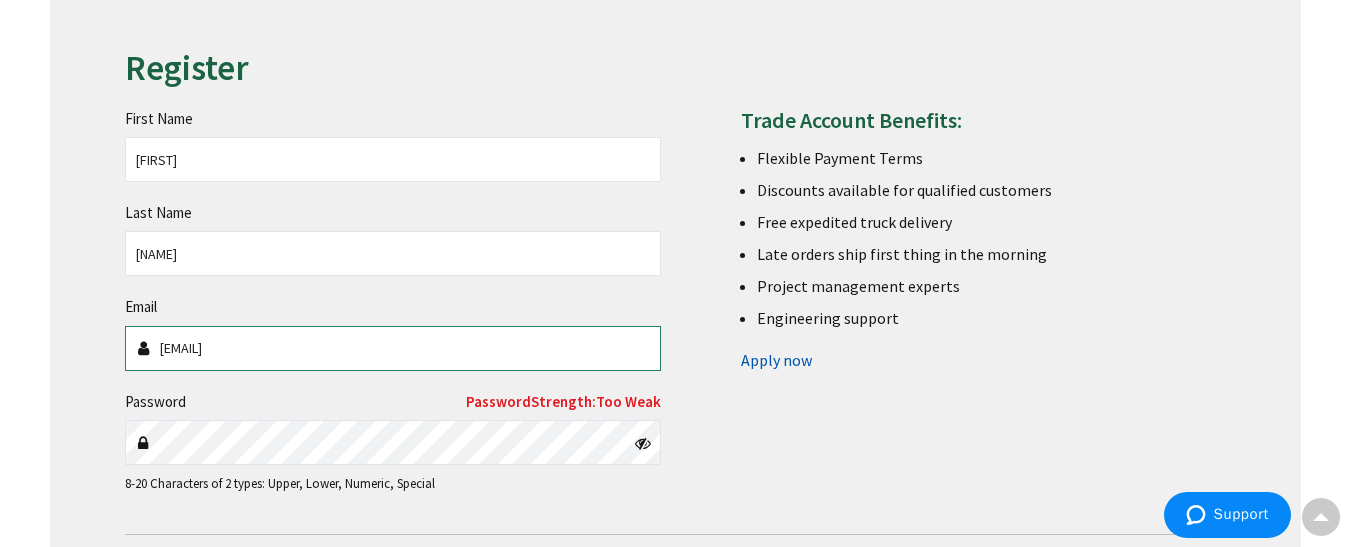 click on "farroyo111@gmail.com" at bounding box center [392, 348] 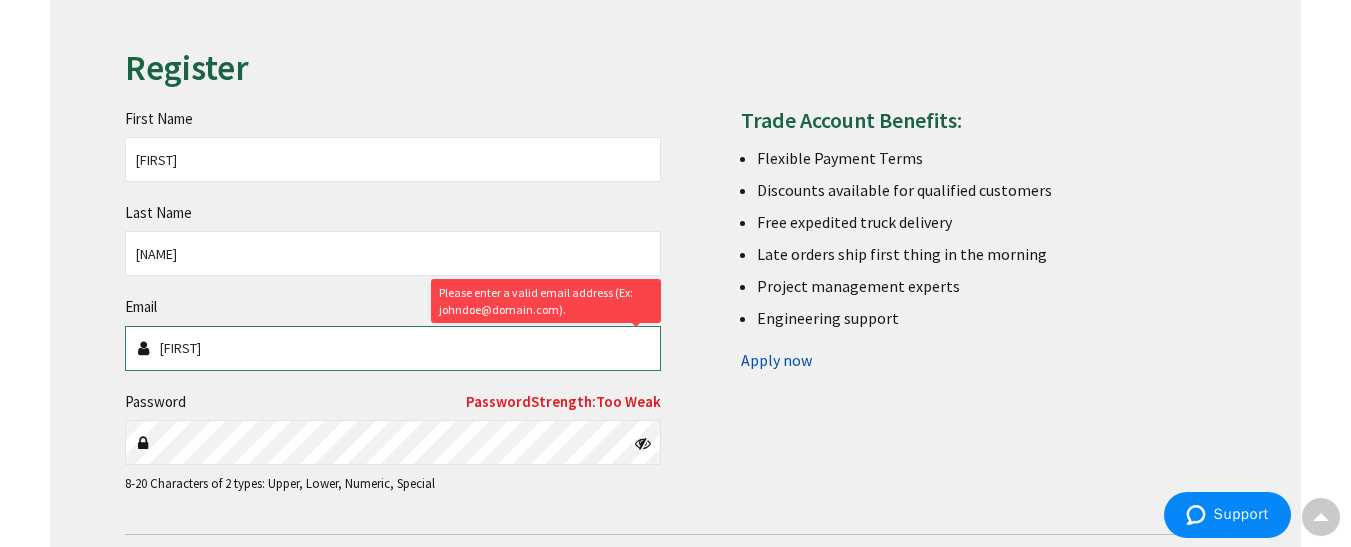 type on "felipe@skylineelectriccontrols.net" 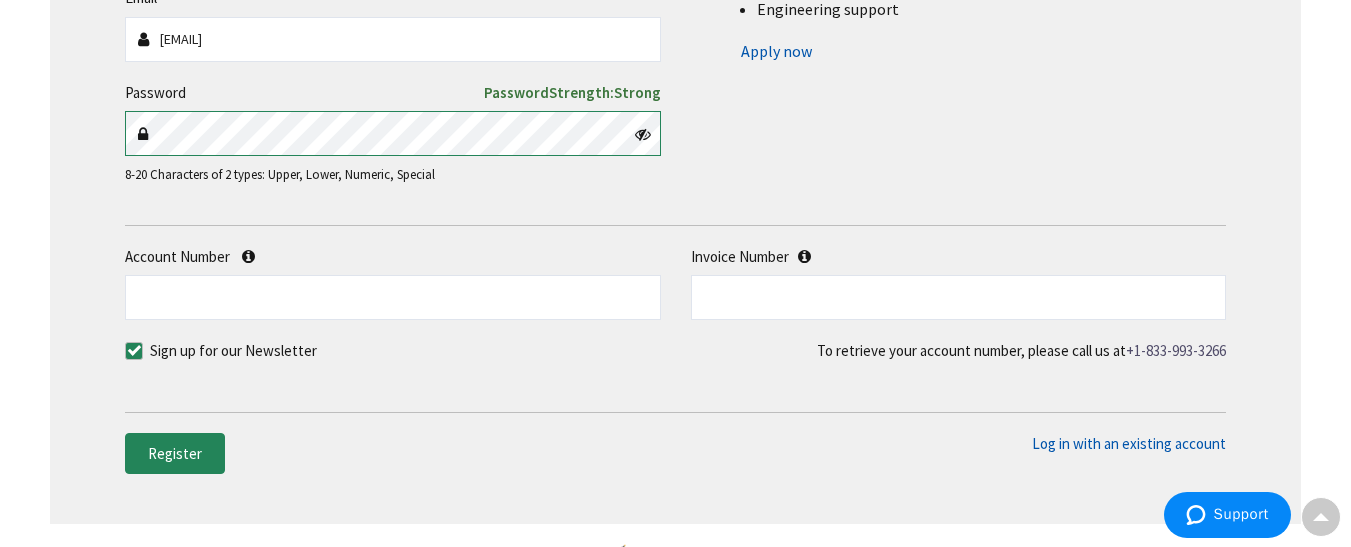 scroll, scrollTop: 522, scrollLeft: 0, axis: vertical 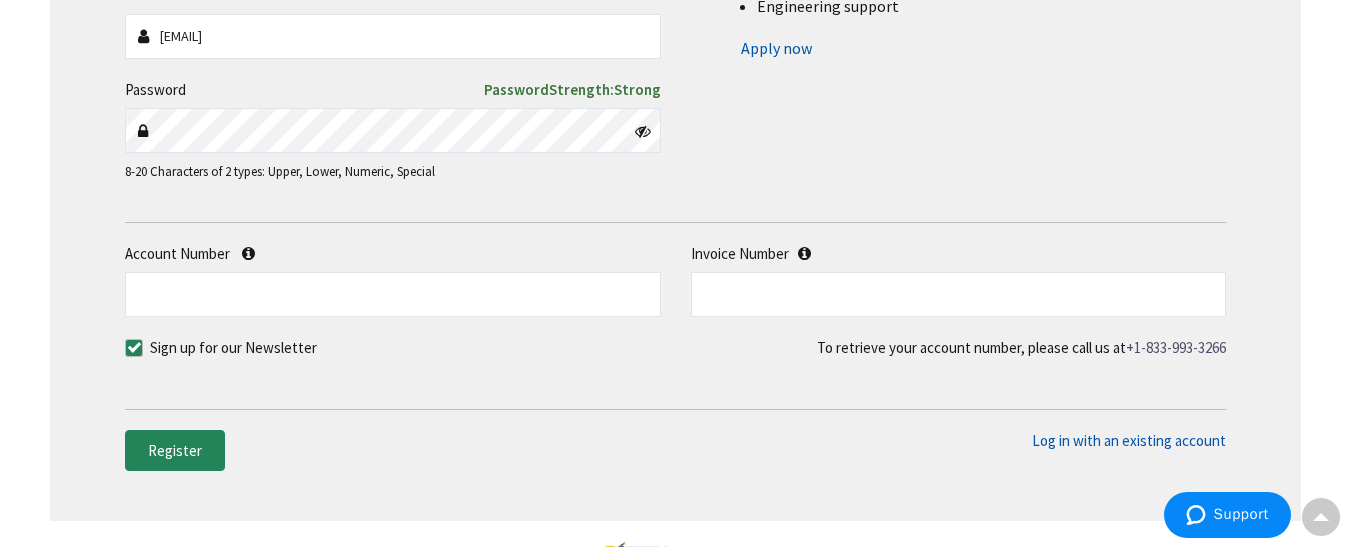 click at bounding box center (134, 348) 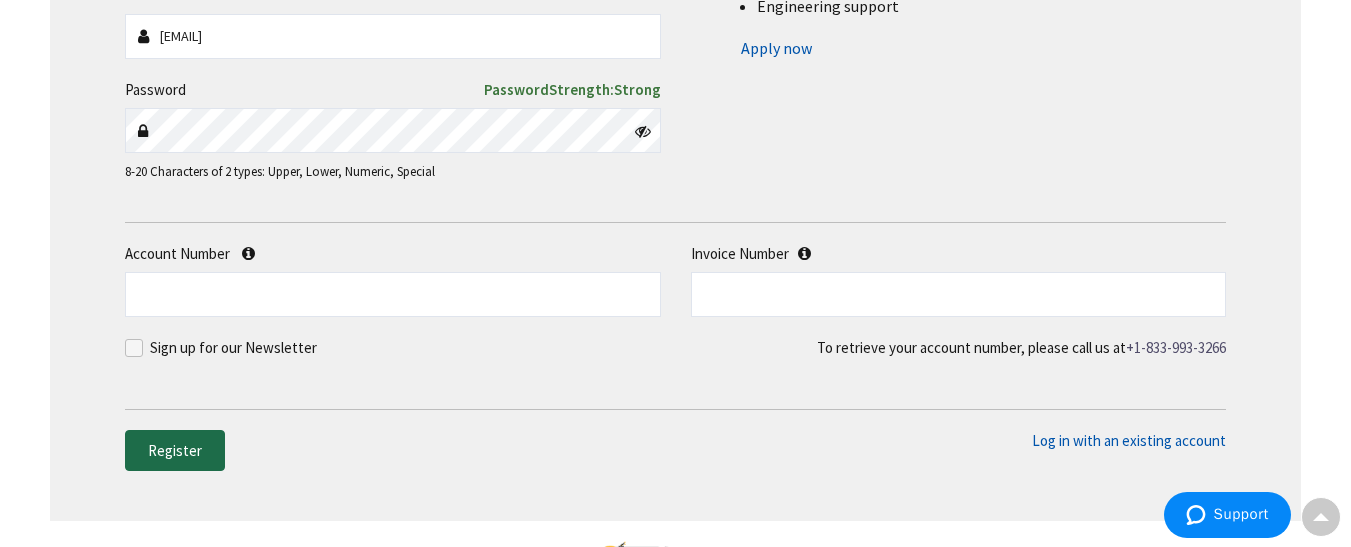 click on "Register" at bounding box center (175, 450) 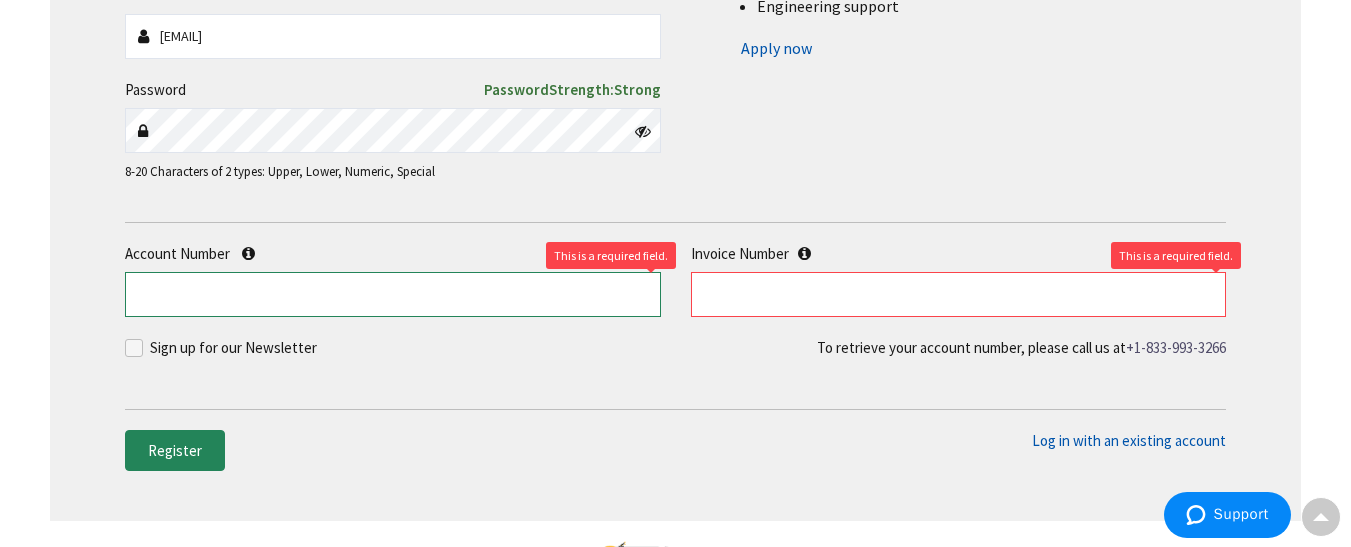 click on "Account Number" at bounding box center [392, 294] 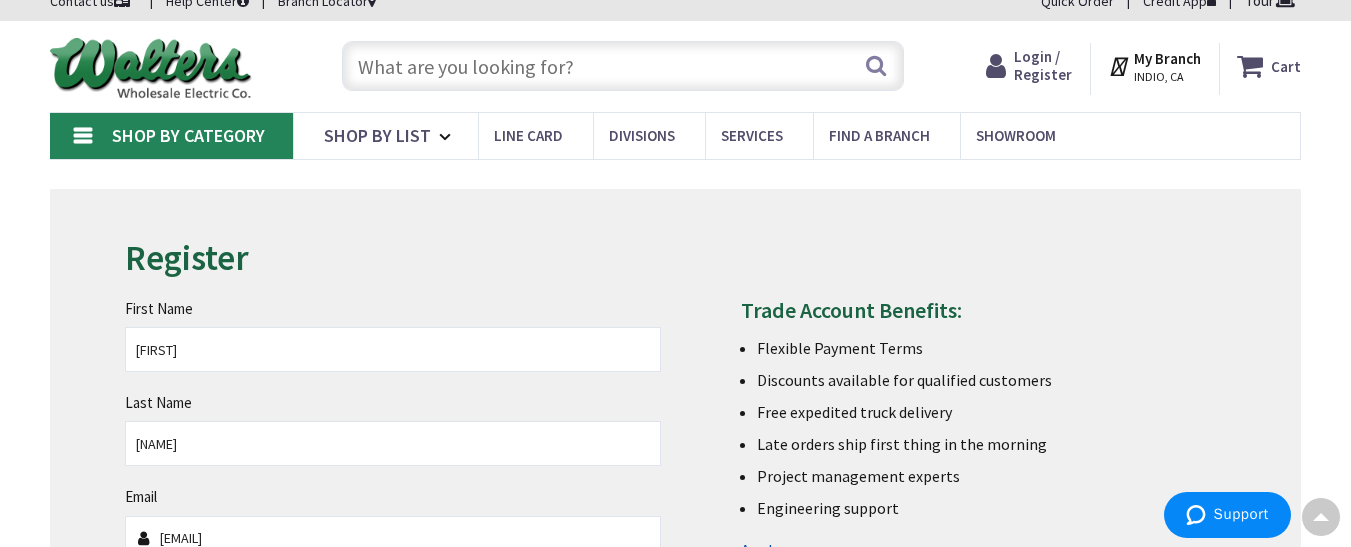 scroll, scrollTop: 0, scrollLeft: 0, axis: both 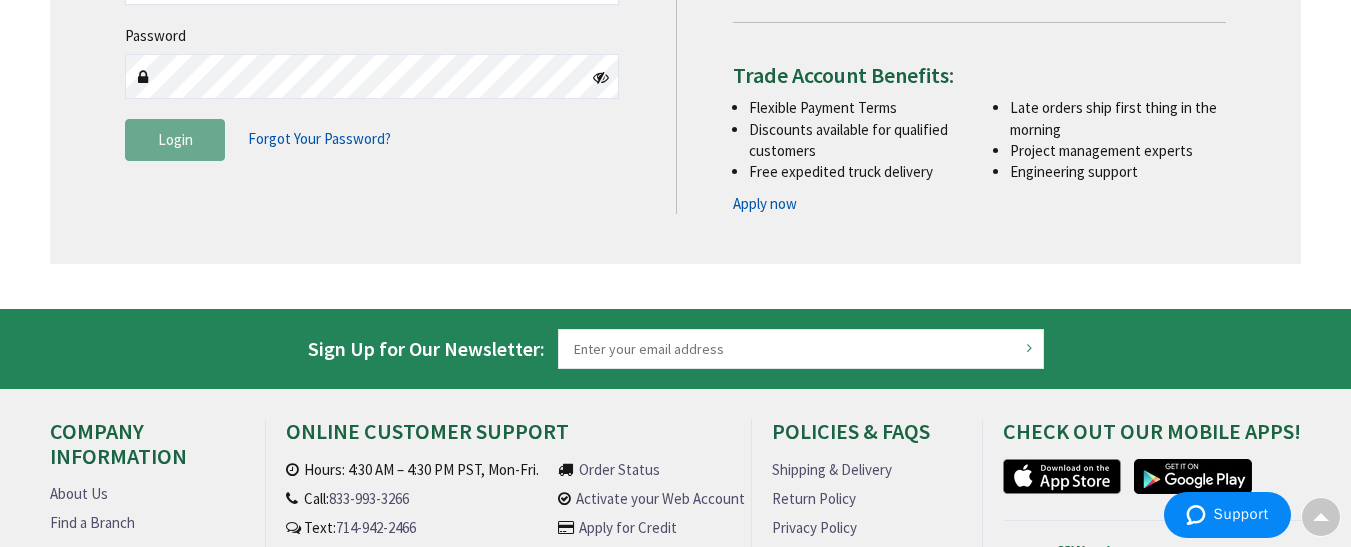 click on "Apply now" at bounding box center [765, 203] 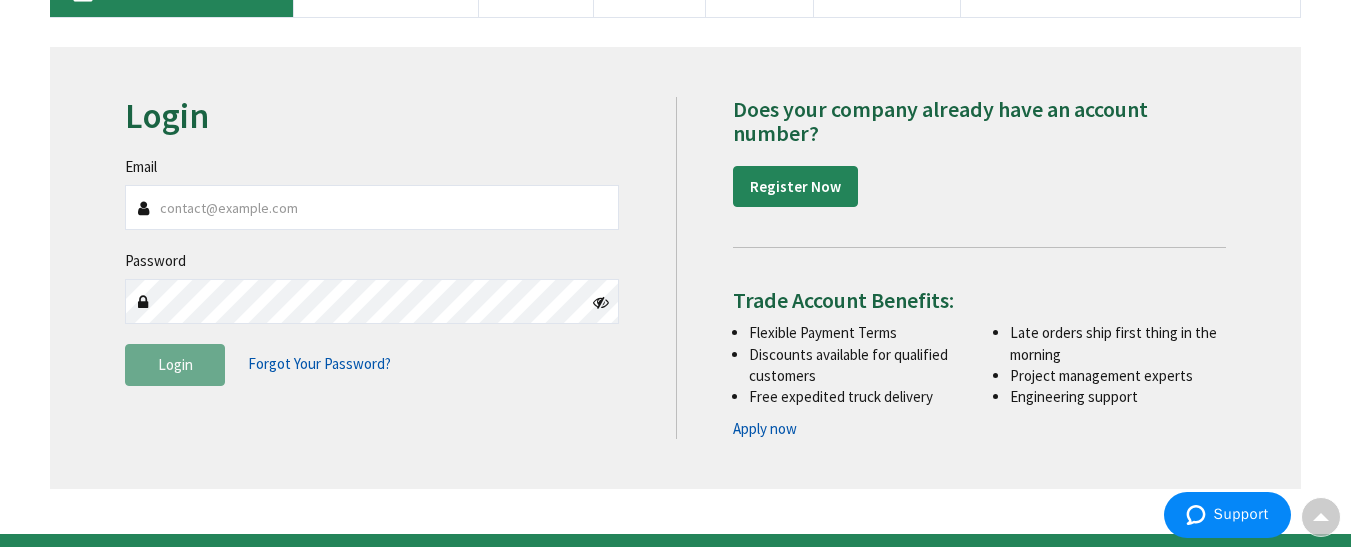 scroll, scrollTop: 0, scrollLeft: 0, axis: both 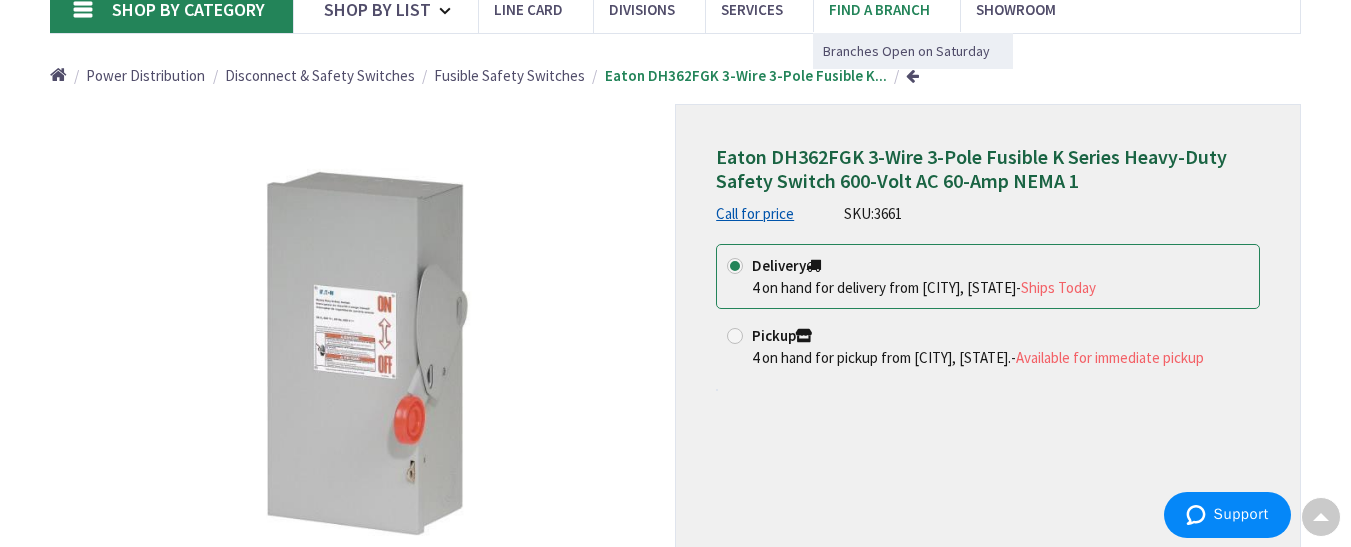 click on "Find a Branch" at bounding box center (879, 9) 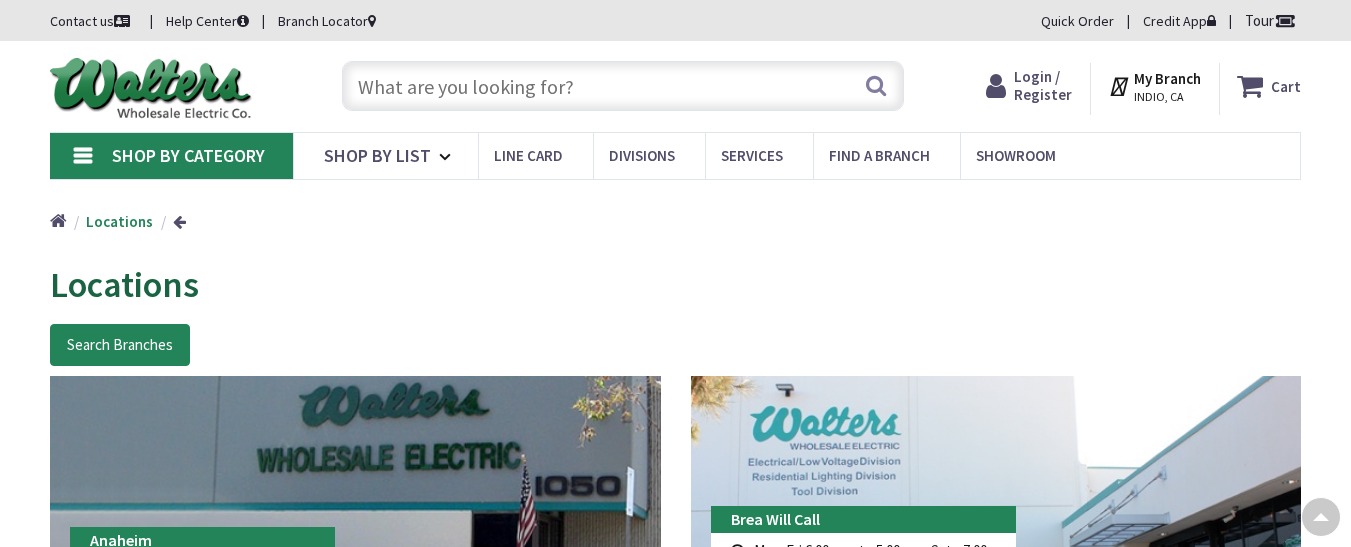 scroll, scrollTop: 704, scrollLeft: 0, axis: vertical 